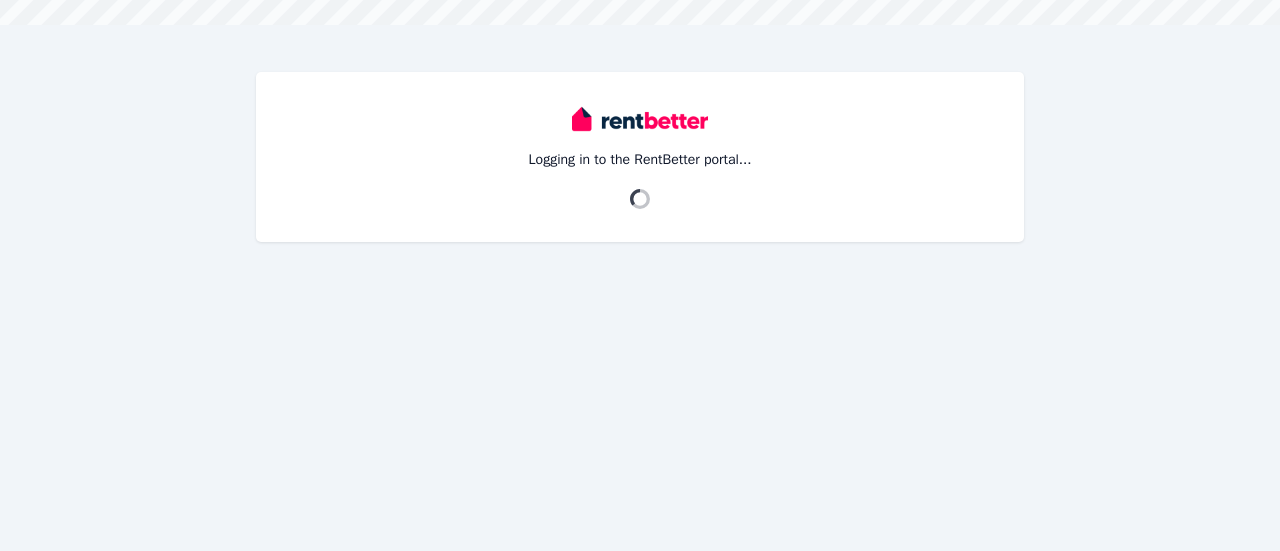 scroll, scrollTop: 0, scrollLeft: 0, axis: both 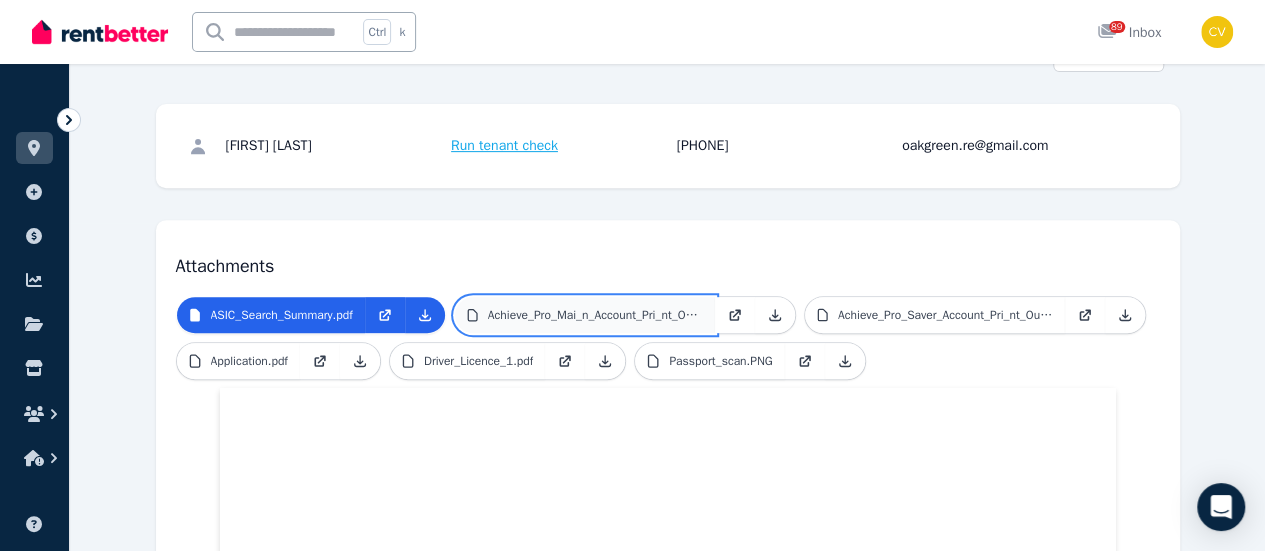 click on "Achieve_Pro_Mai_n_Account_Pri_nt_Out.pdf" at bounding box center (595, 315) 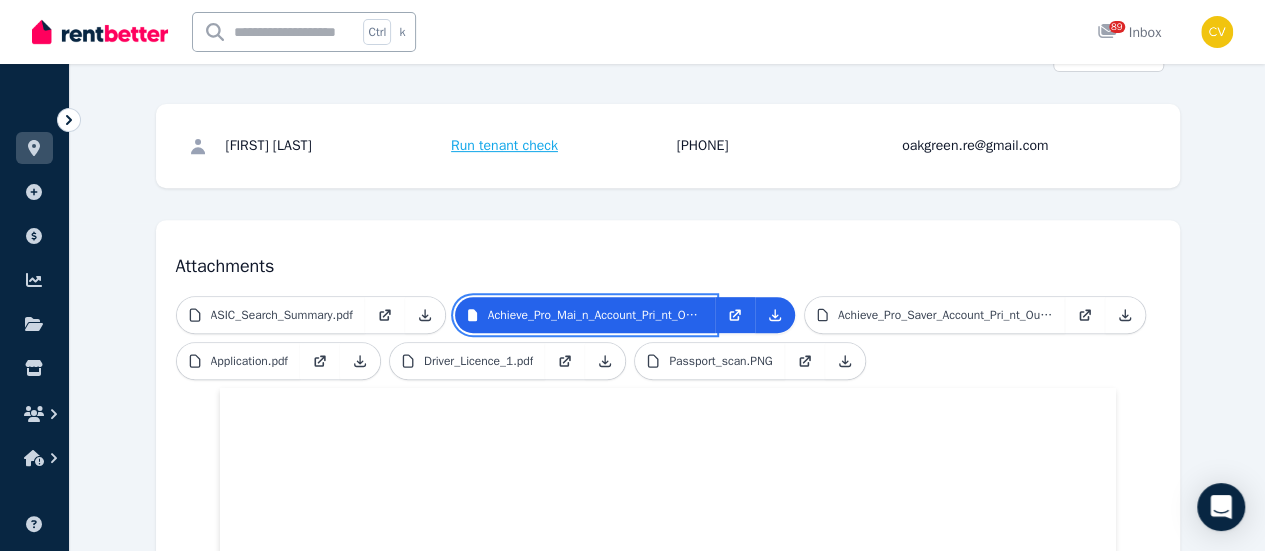 scroll, scrollTop: 428, scrollLeft: 0, axis: vertical 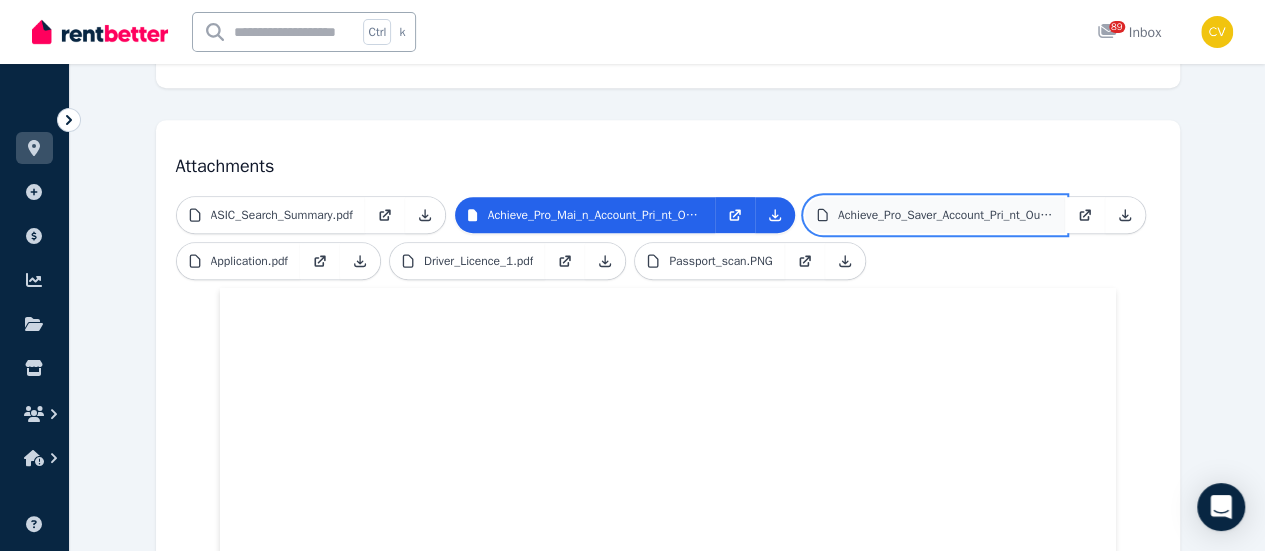 click on "Achieve_Pro_Saver_Account_Pri_nt_Out.pdf" at bounding box center (945, 215) 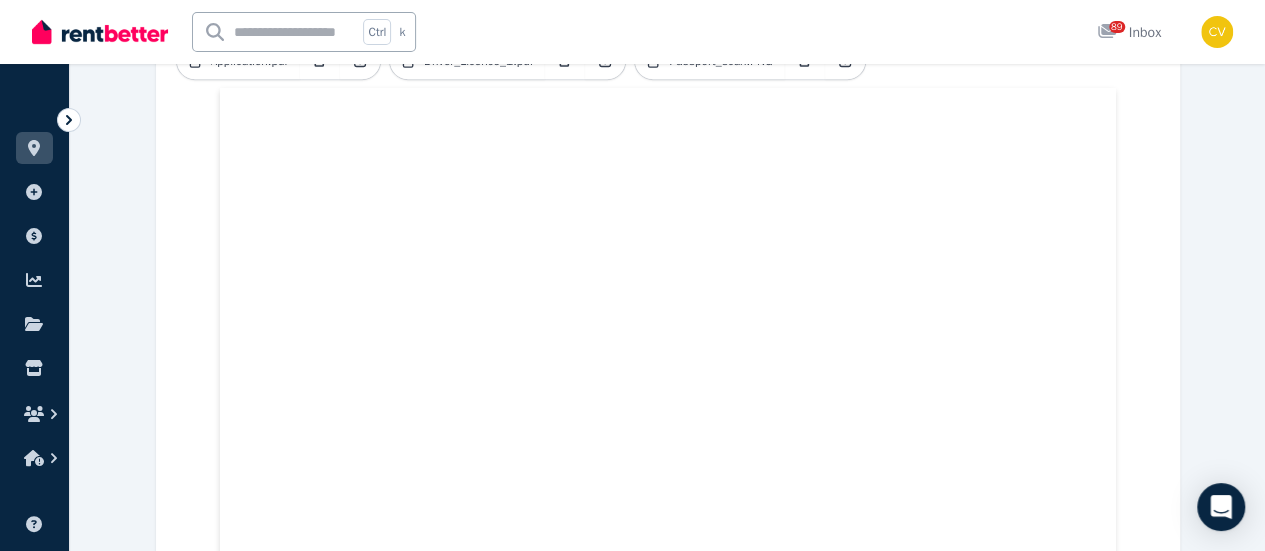 scroll, scrollTop: 428, scrollLeft: 0, axis: vertical 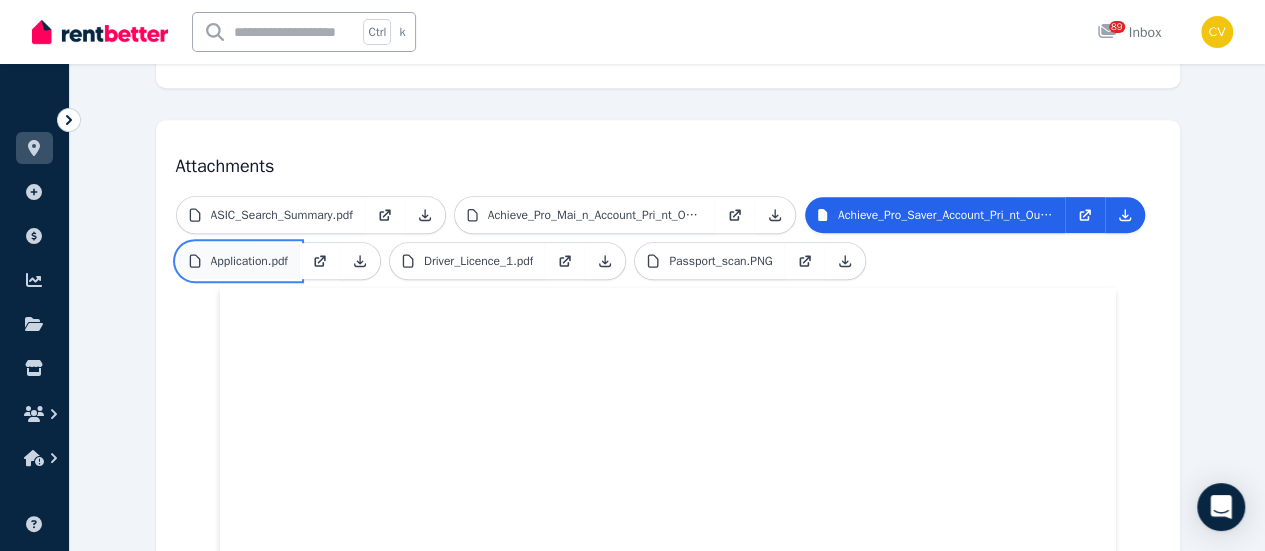 click on "Application.pdf" at bounding box center [238, 261] 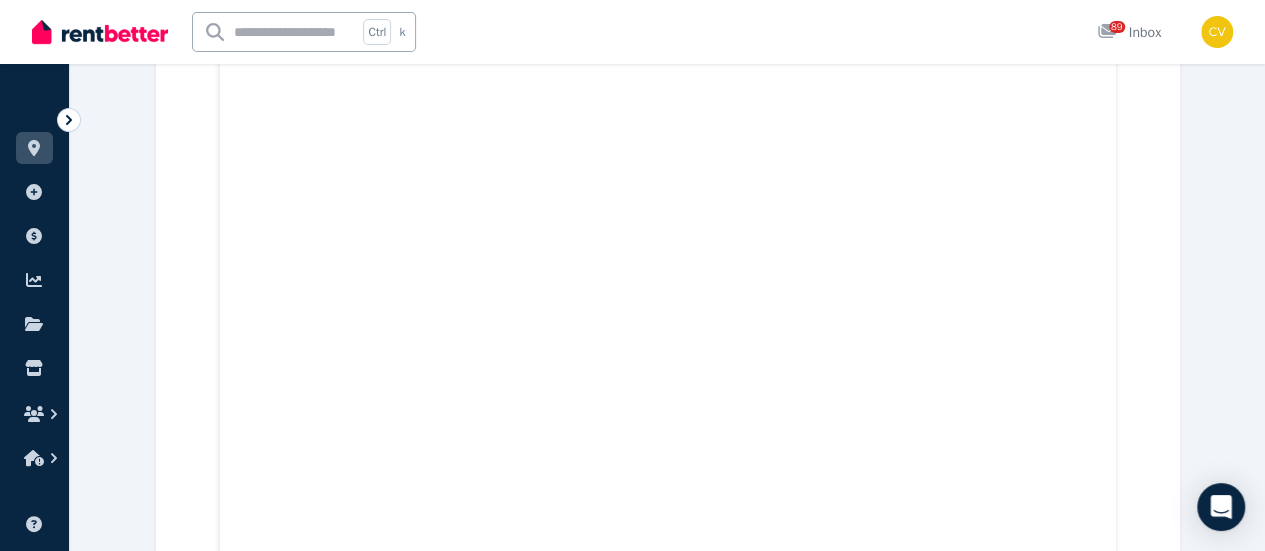 scroll, scrollTop: 9202, scrollLeft: 0, axis: vertical 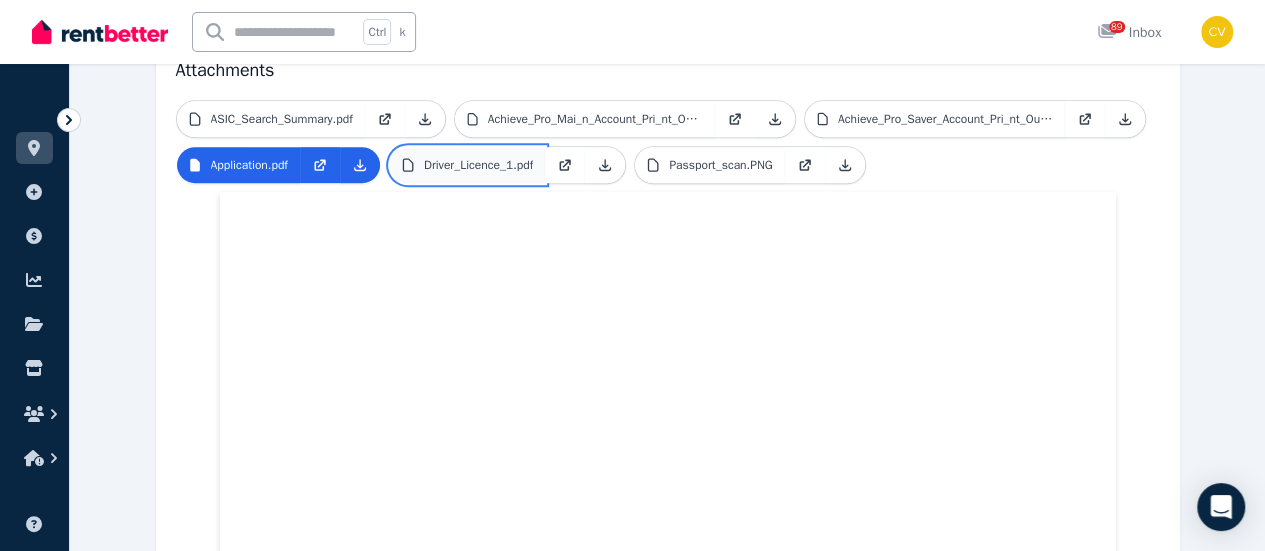 click on "Driver_Licence_1.pdf" at bounding box center [467, 165] 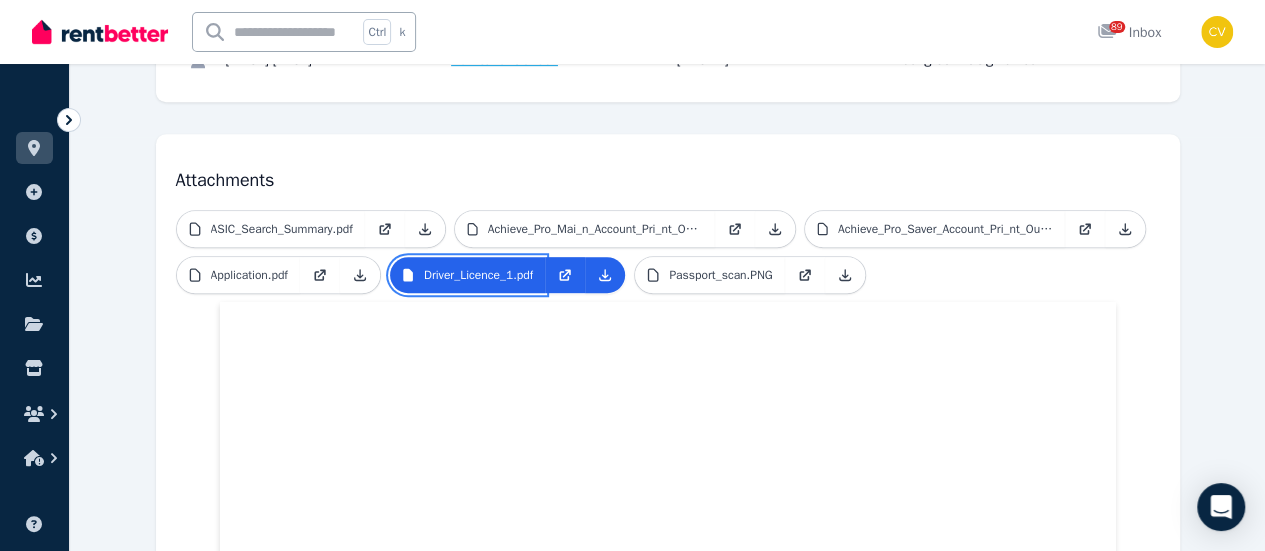 scroll, scrollTop: 214, scrollLeft: 0, axis: vertical 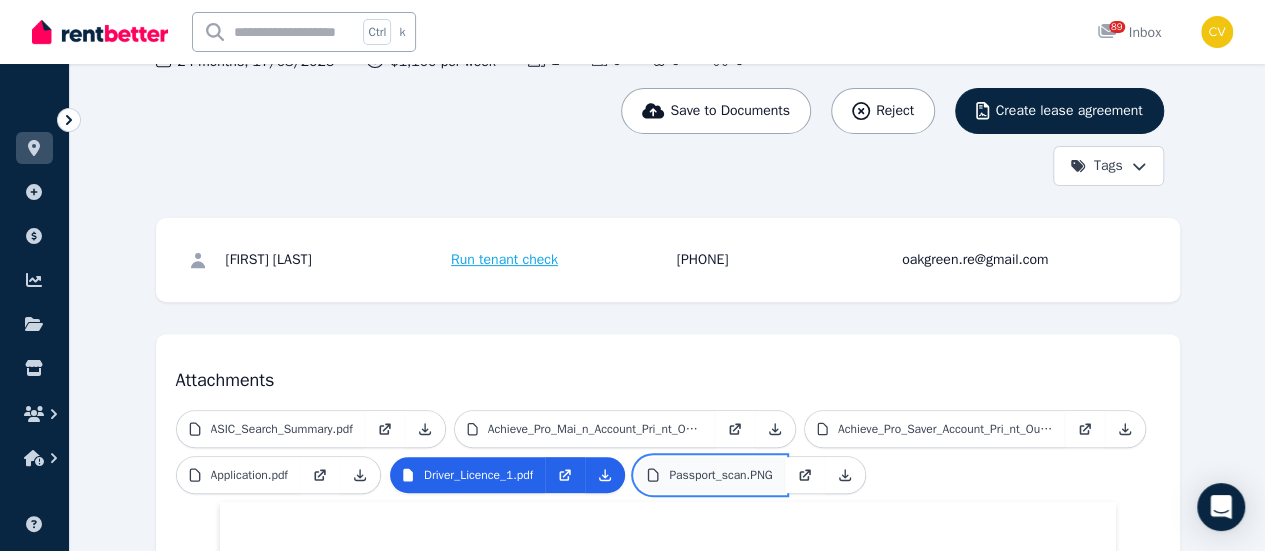 click on "Passport_scan.PNG" at bounding box center [720, 475] 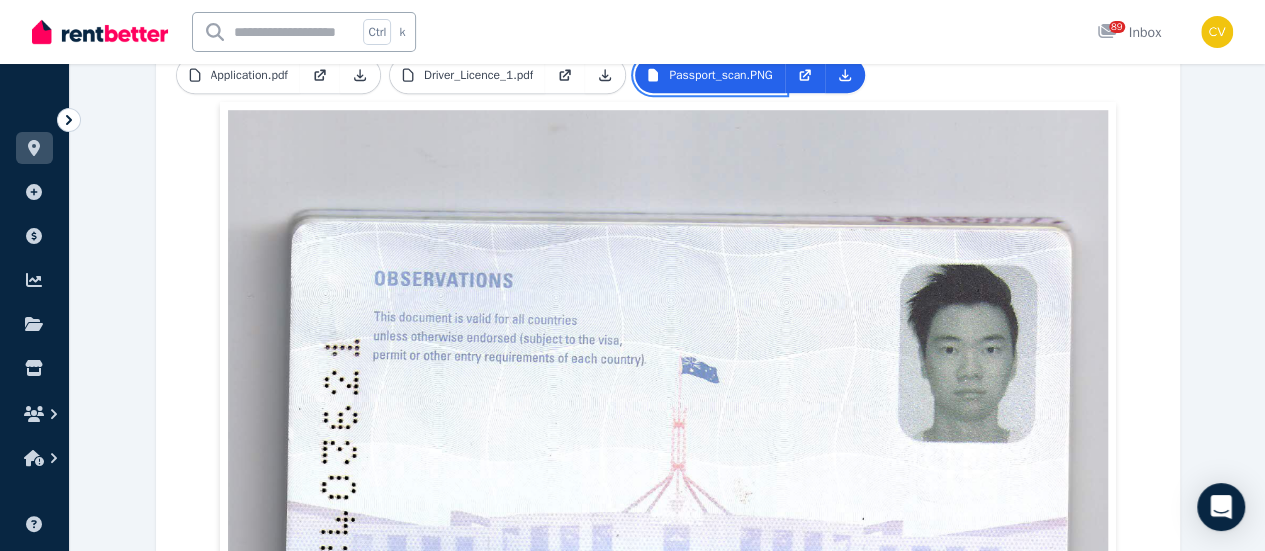 scroll, scrollTop: 214, scrollLeft: 0, axis: vertical 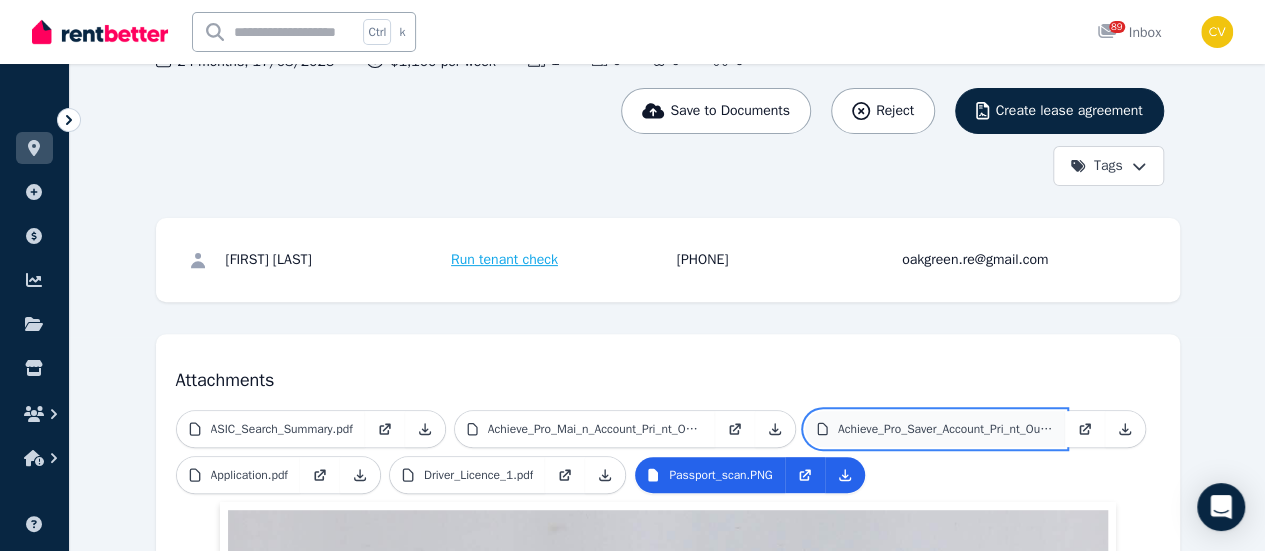 click on "Achieve_Pro_Saver_Account_Pri_nt_Out.pdf" at bounding box center [935, 429] 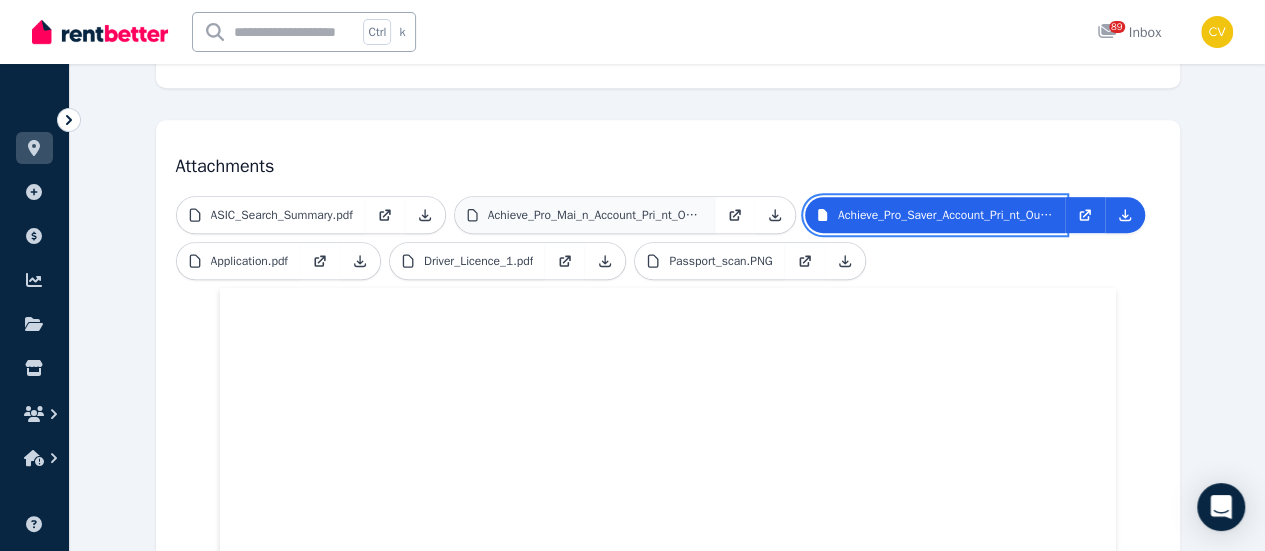 scroll, scrollTop: 328, scrollLeft: 0, axis: vertical 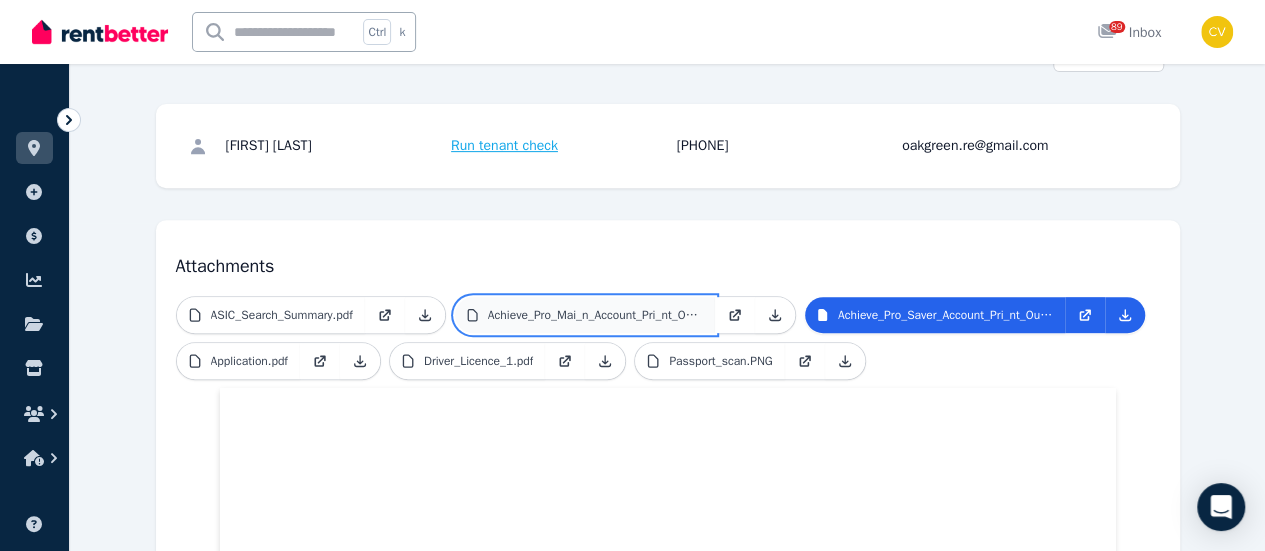 click on "Achieve_Pro_Mai_n_Account_Pri_nt_Out.pdf" at bounding box center [585, 315] 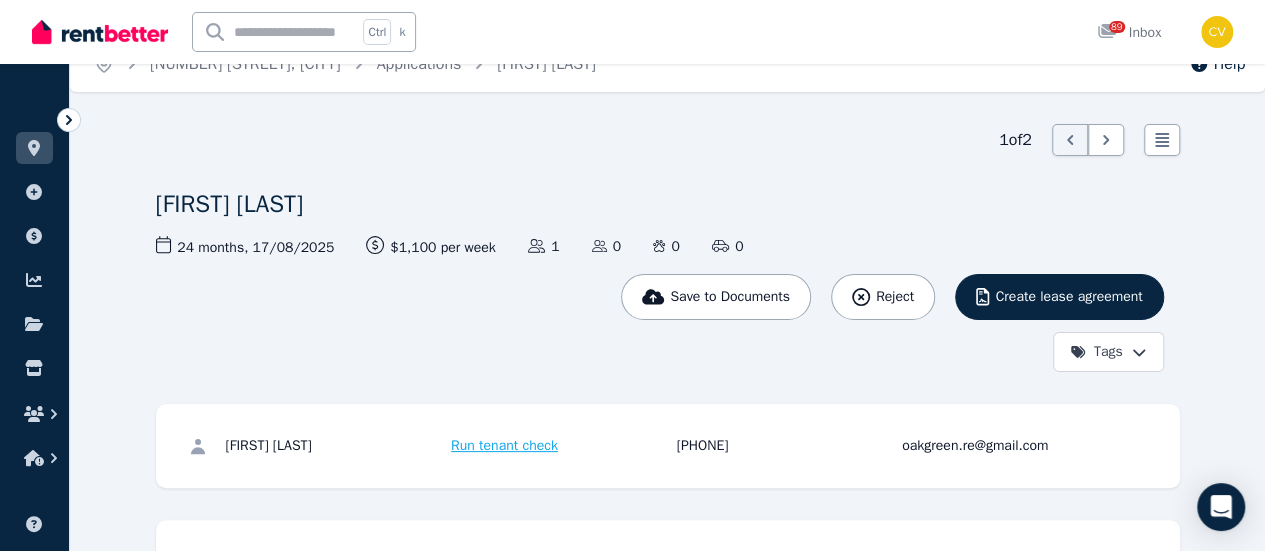 scroll, scrollTop: 228, scrollLeft: 0, axis: vertical 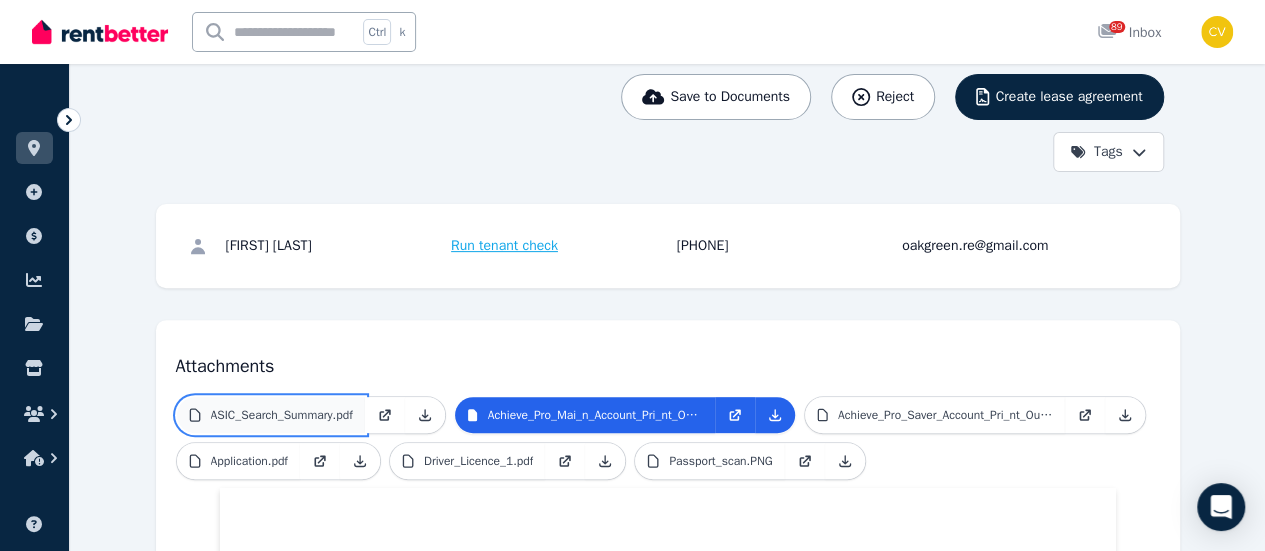 click on "ASIC_Search_Summary.pdf" at bounding box center (271, 415) 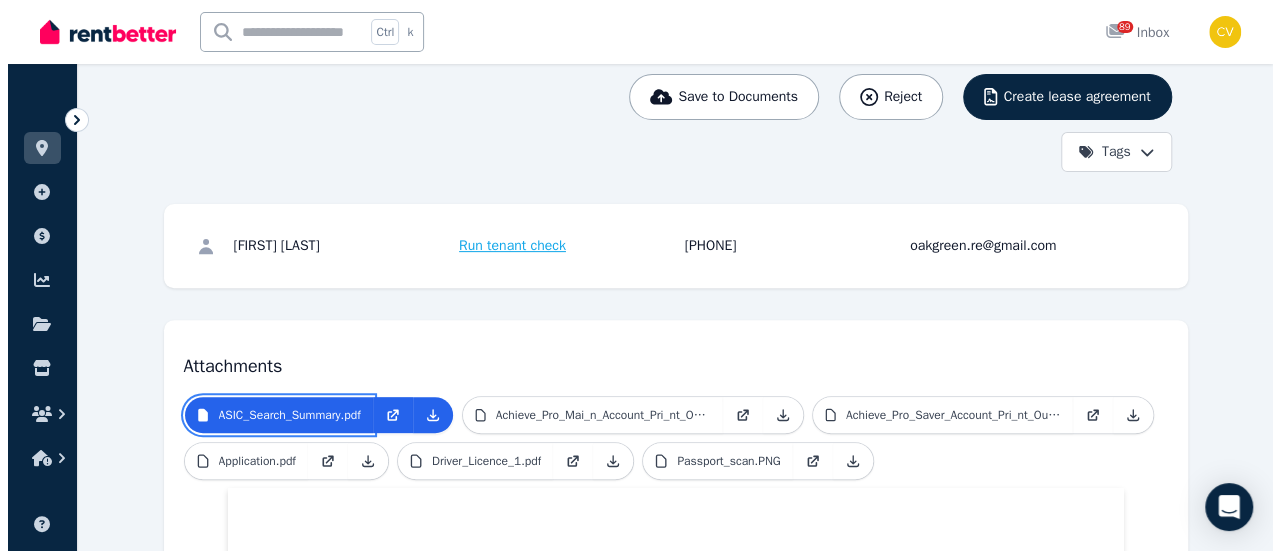 scroll, scrollTop: 0, scrollLeft: 0, axis: both 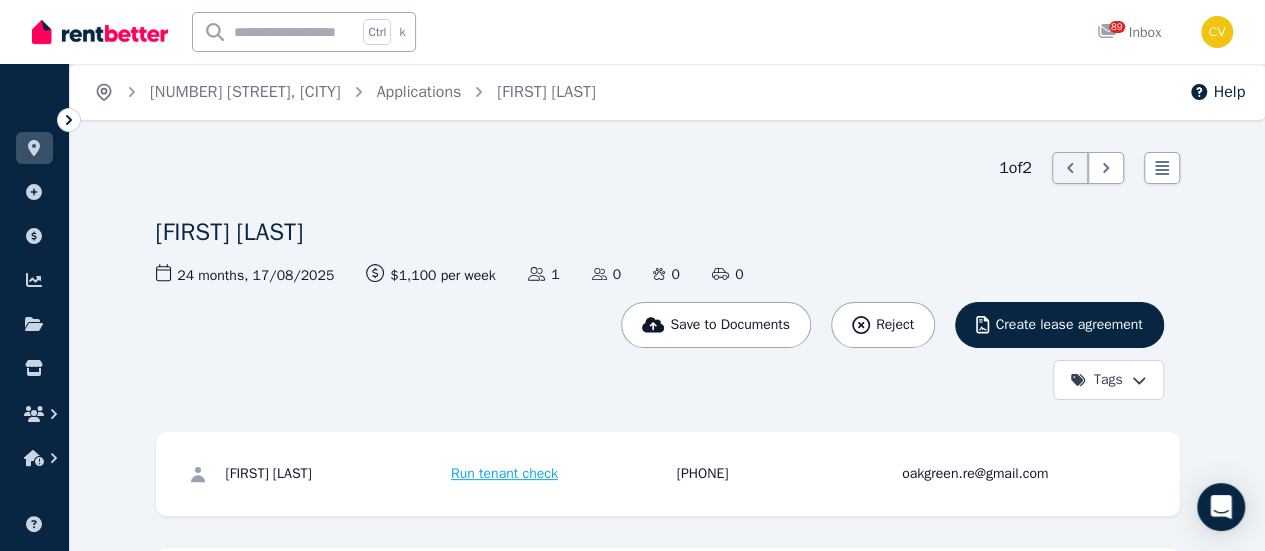 click 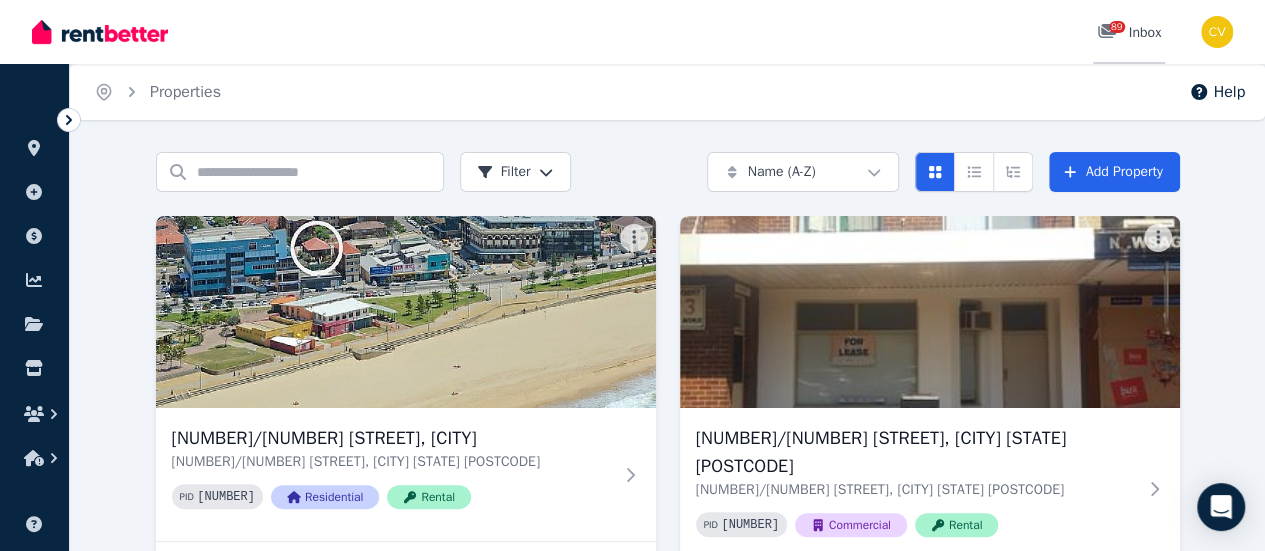click on "89" at bounding box center (1117, 27) 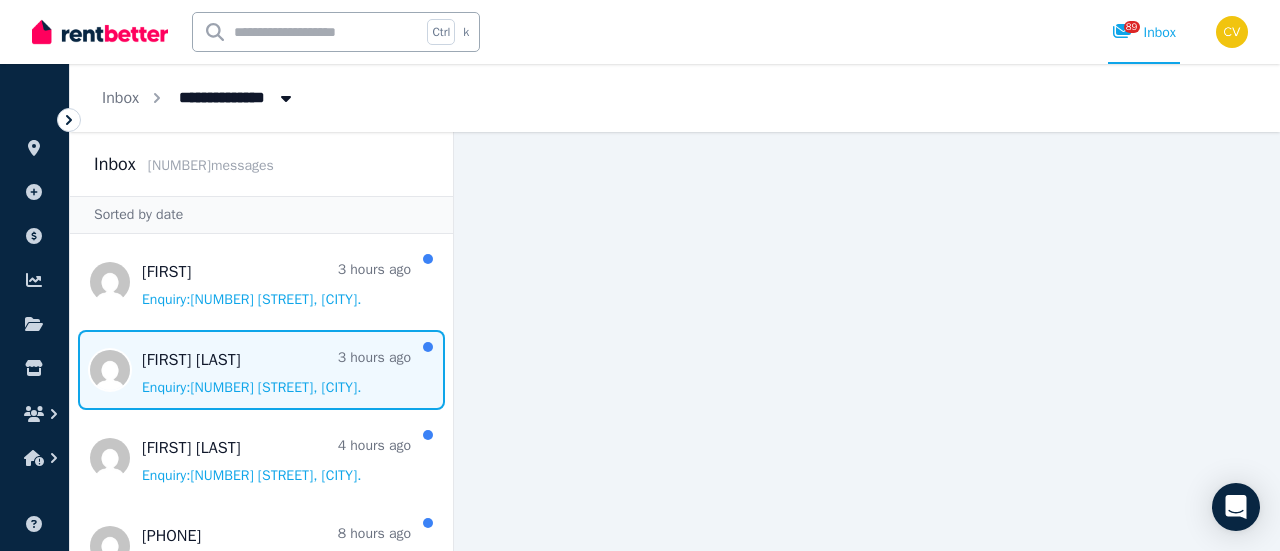 click at bounding box center (261, 370) 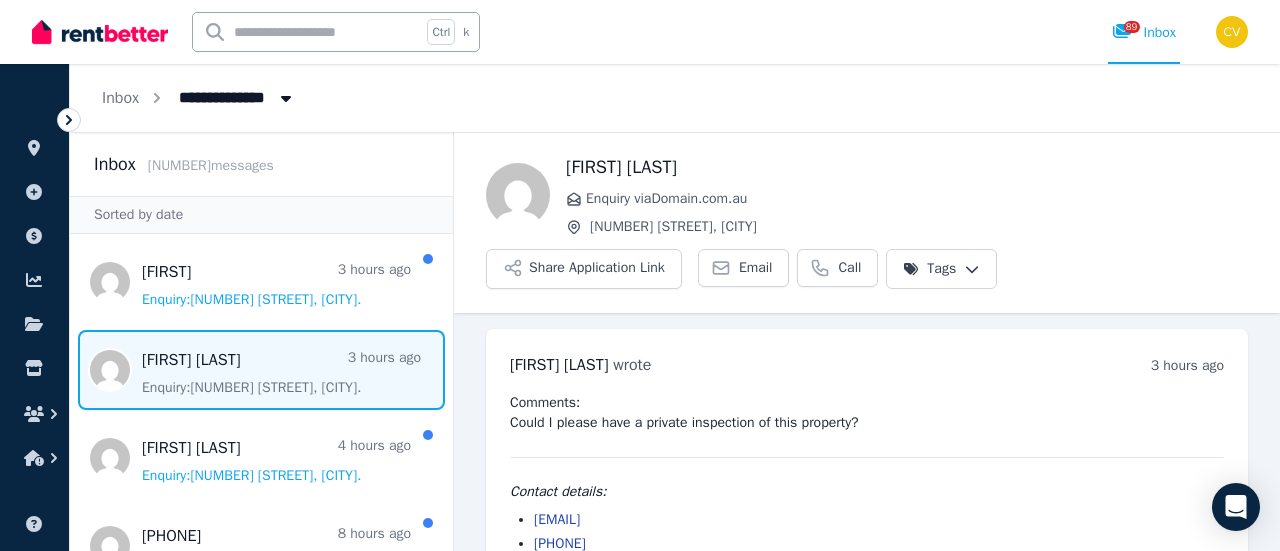 scroll, scrollTop: 42, scrollLeft: 0, axis: vertical 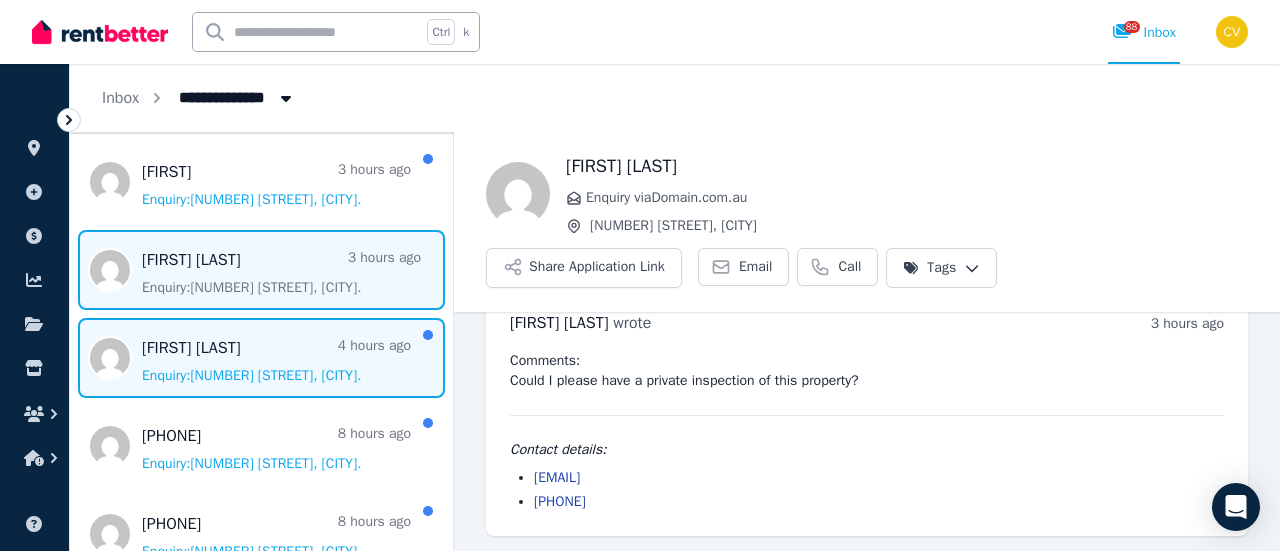 click at bounding box center (261, 358) 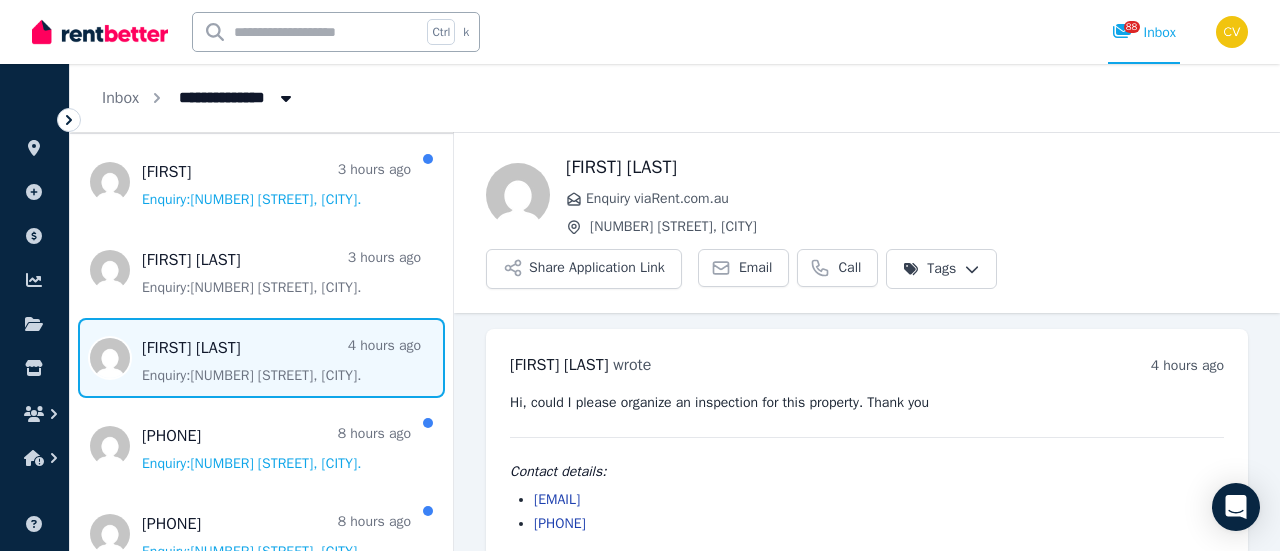 scroll, scrollTop: 22, scrollLeft: 0, axis: vertical 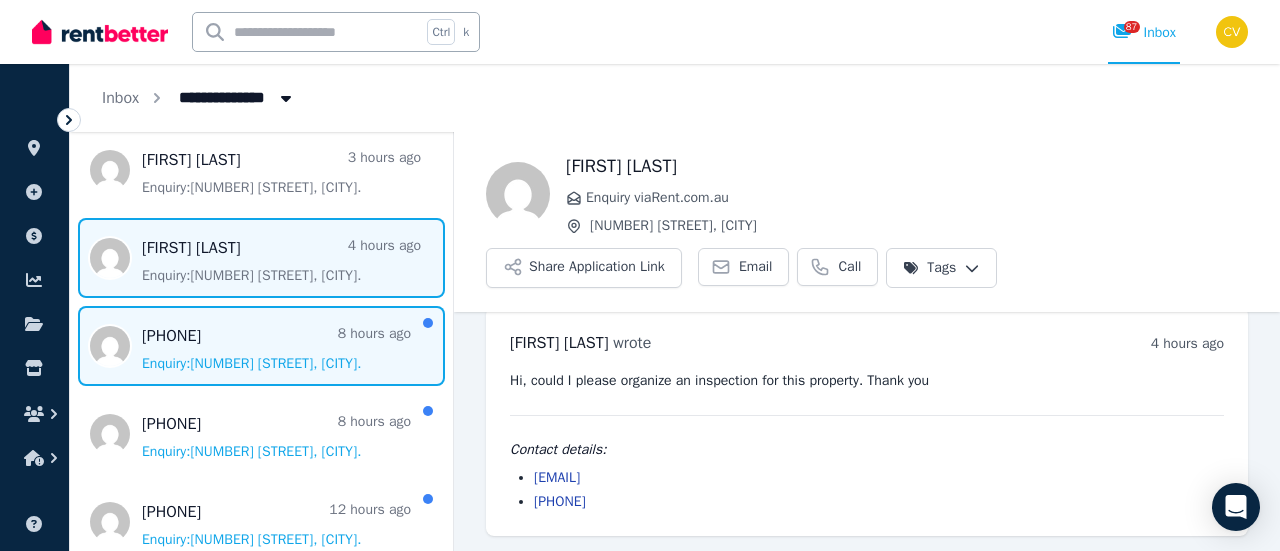 click at bounding box center (261, 346) 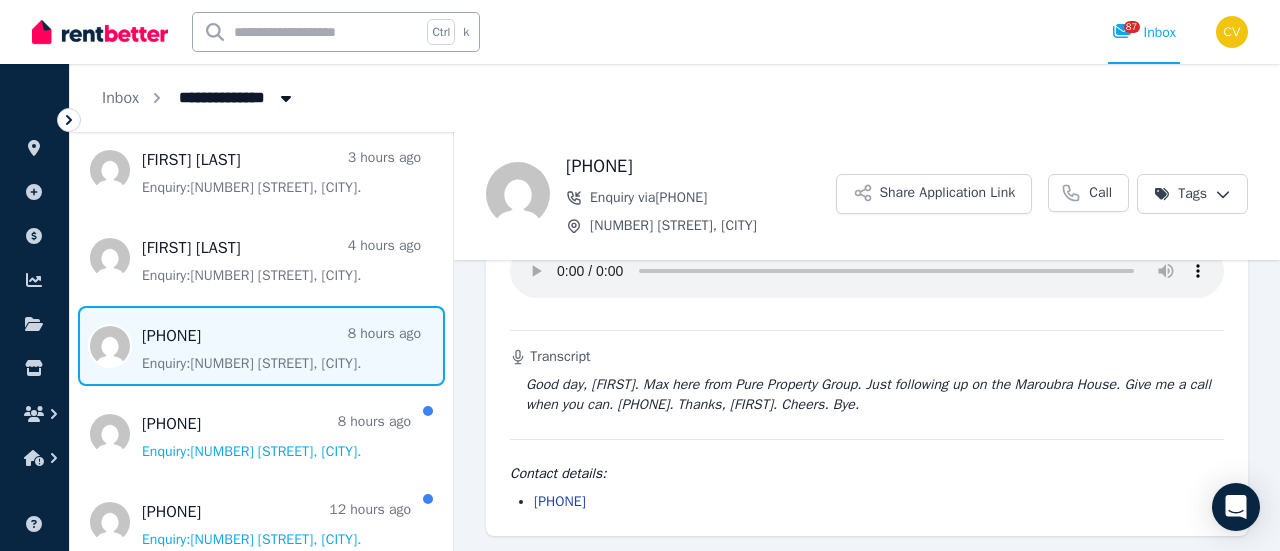 scroll, scrollTop: 113, scrollLeft: 0, axis: vertical 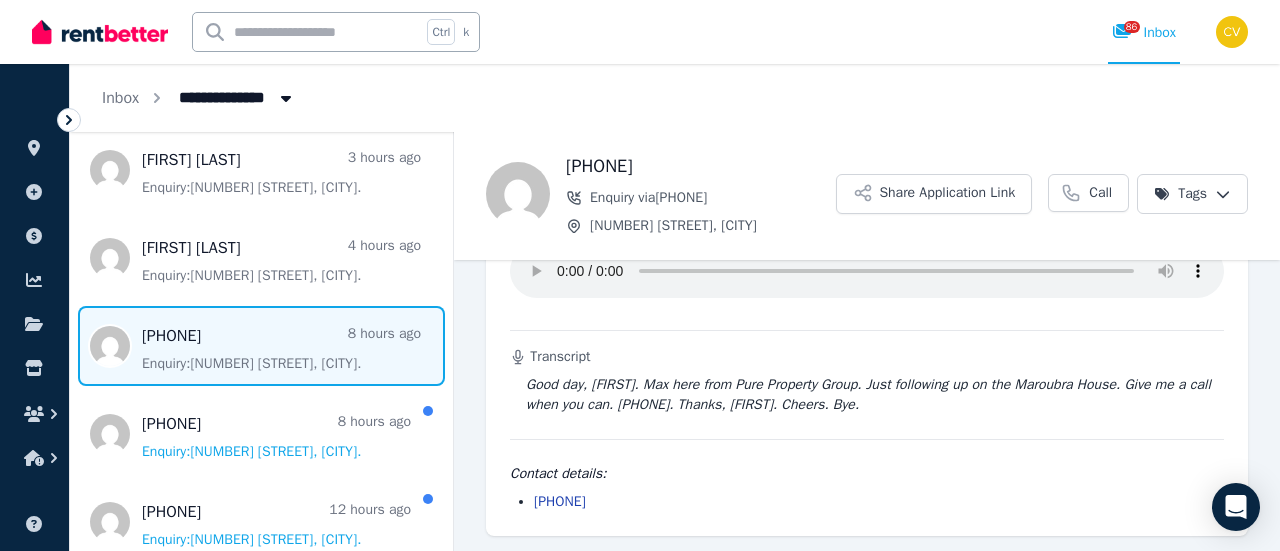click on "Transcript" at bounding box center (867, 357) 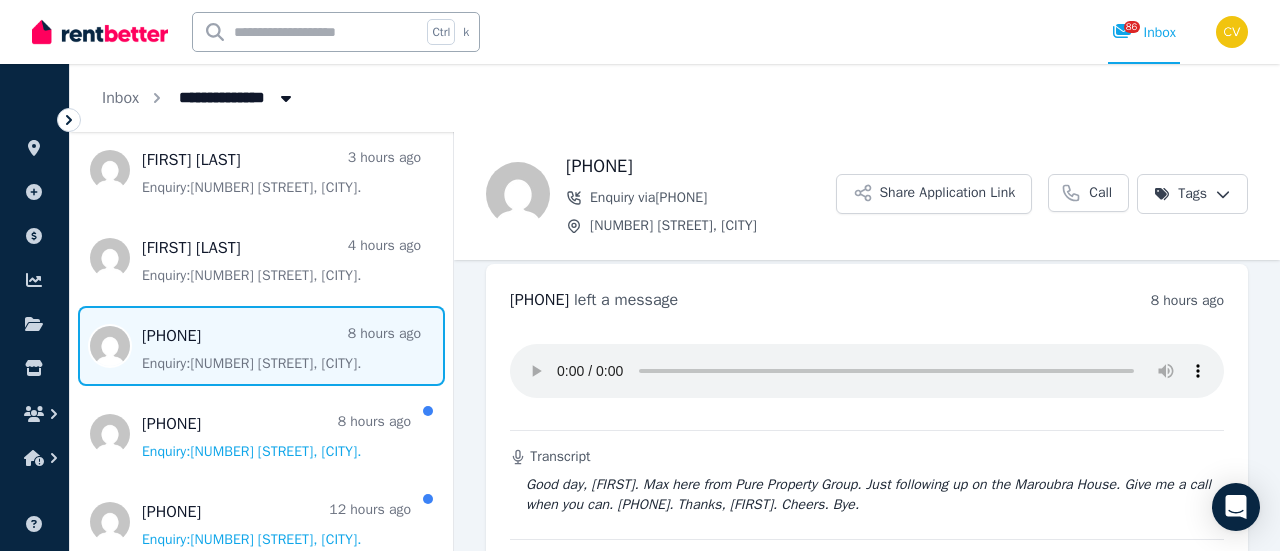 scroll, scrollTop: 113, scrollLeft: 0, axis: vertical 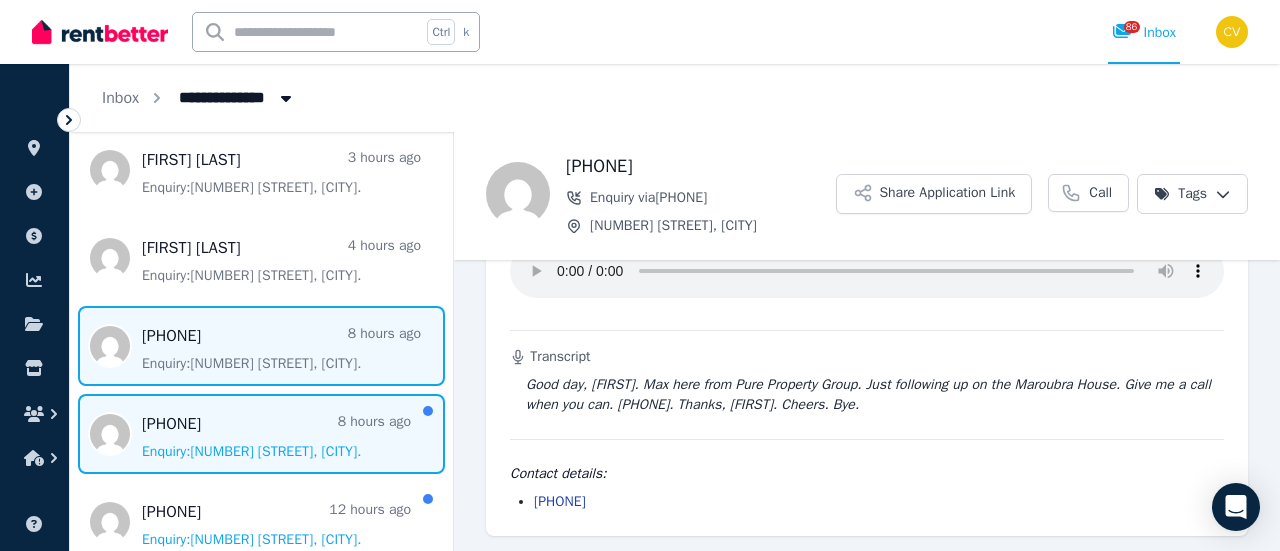 click at bounding box center [261, 434] 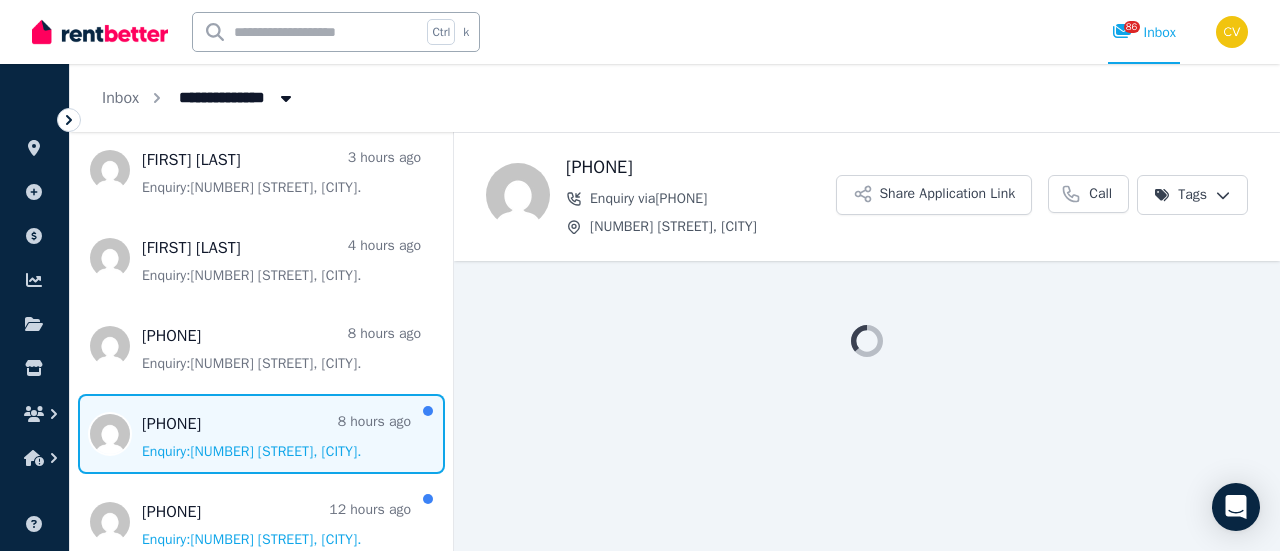 scroll, scrollTop: 0, scrollLeft: 0, axis: both 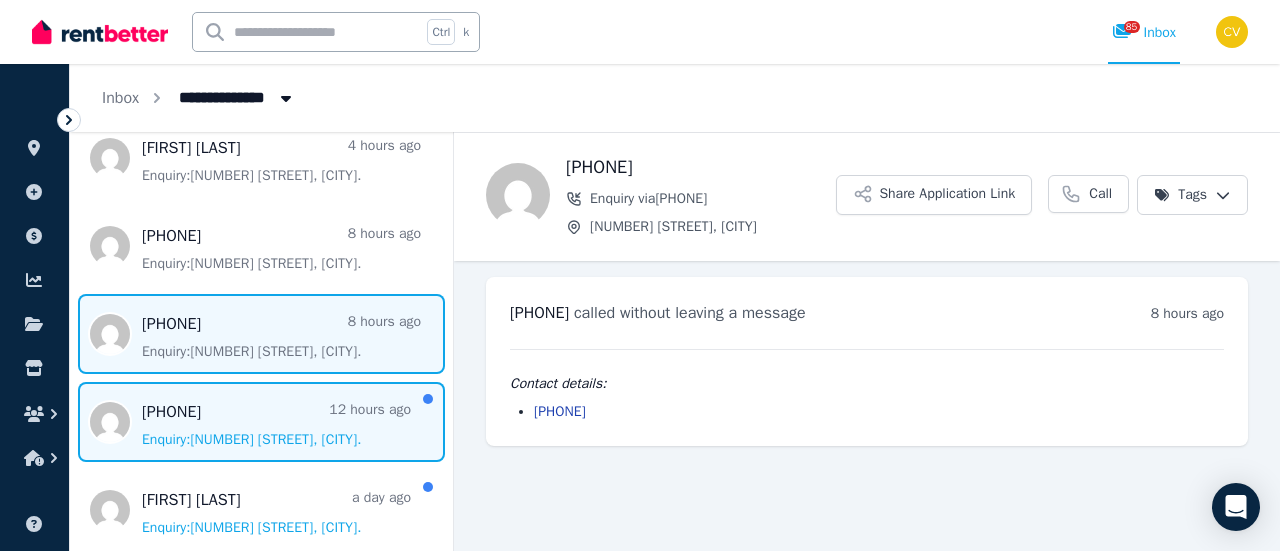 click at bounding box center [261, 422] 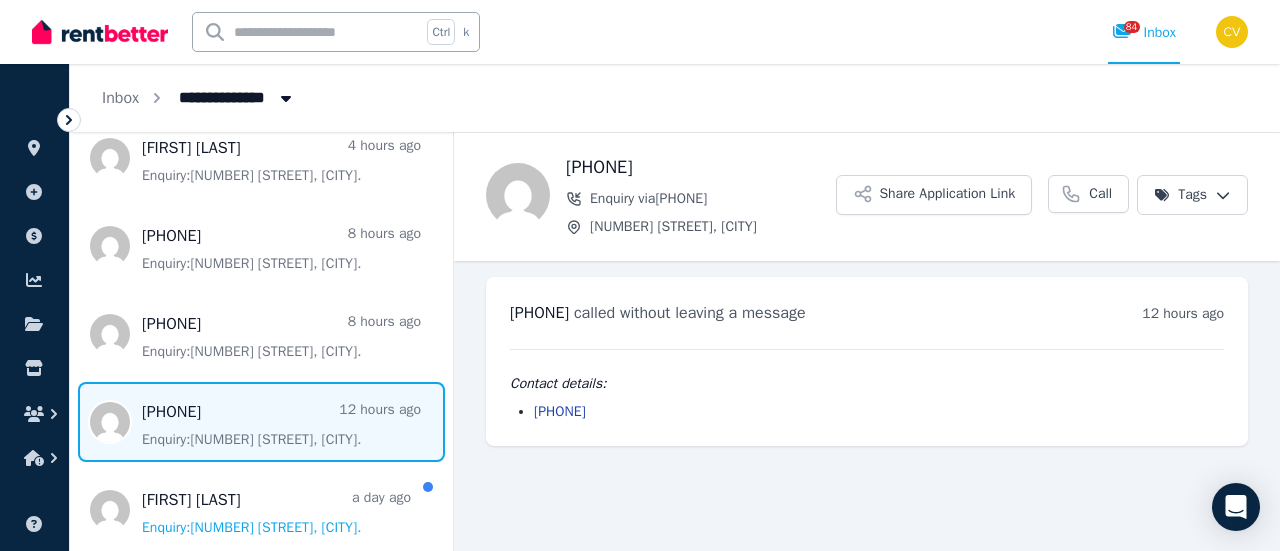 scroll, scrollTop: 400, scrollLeft: 0, axis: vertical 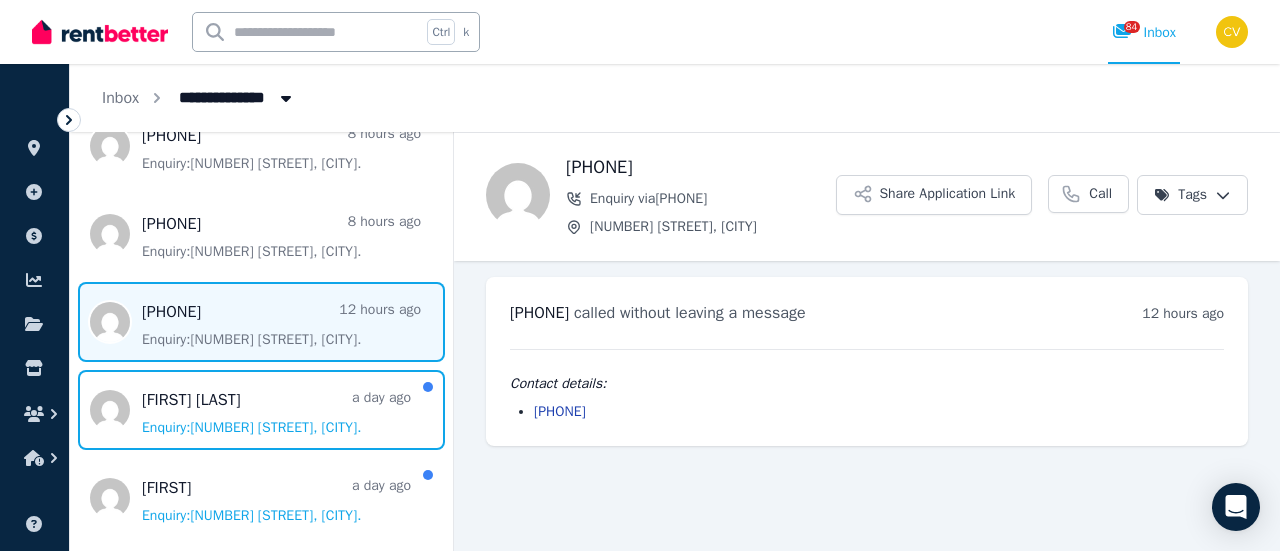 click at bounding box center (261, 410) 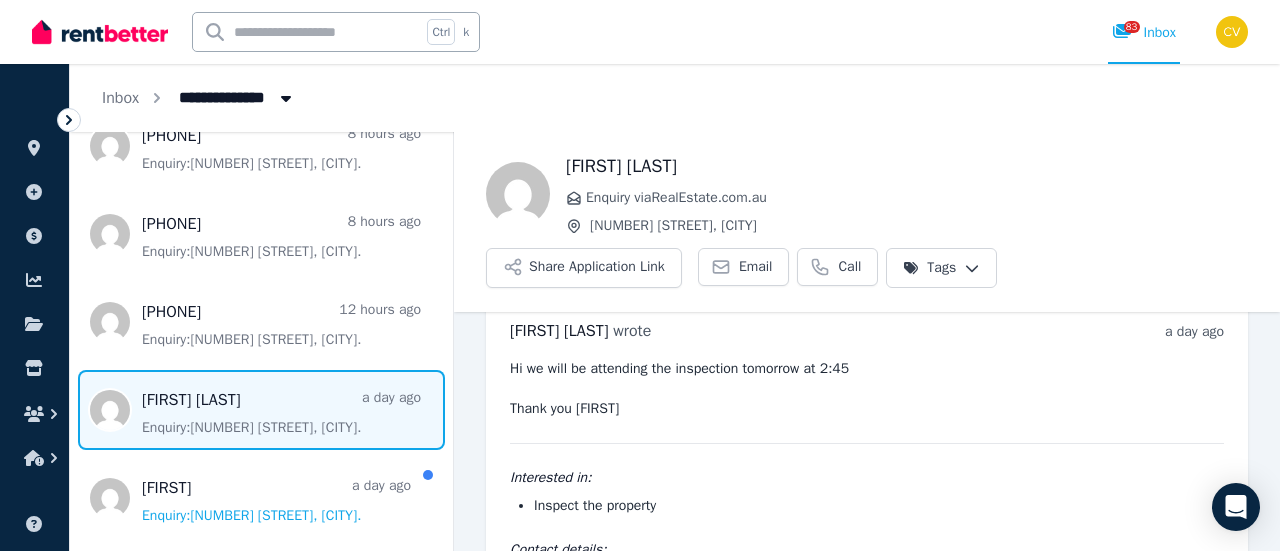 scroll, scrollTop: 134, scrollLeft: 0, axis: vertical 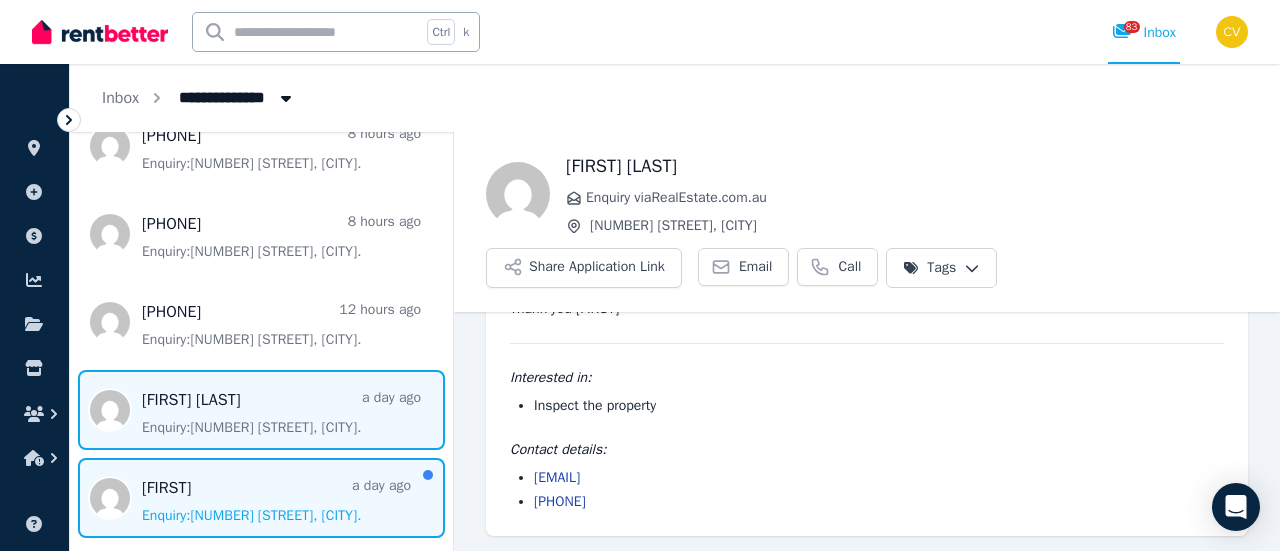 click at bounding box center (261, 498) 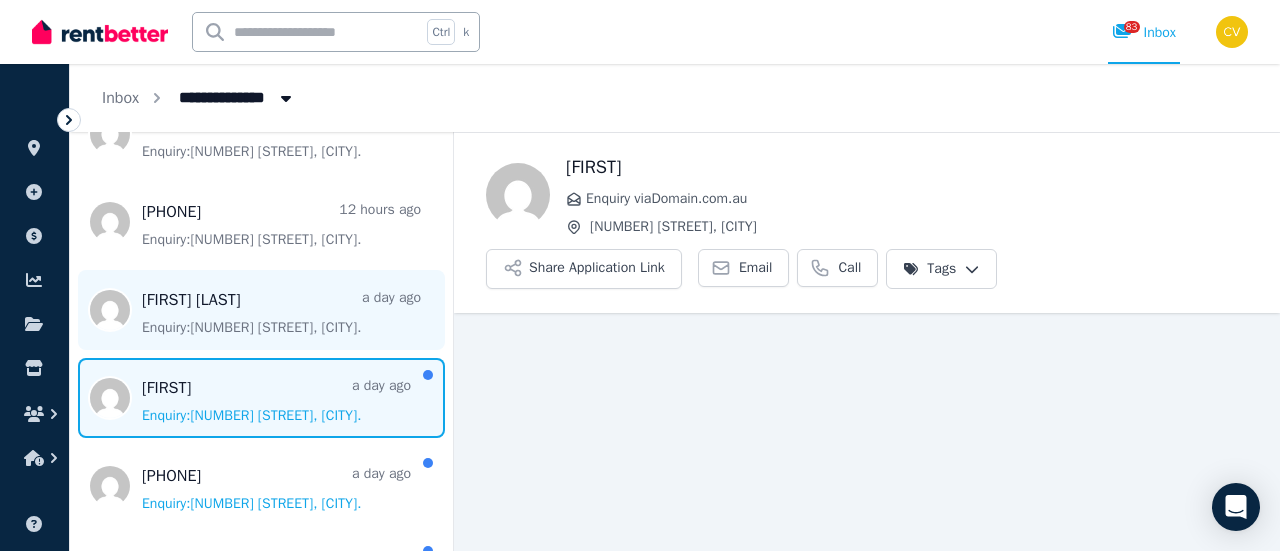 scroll, scrollTop: 600, scrollLeft: 0, axis: vertical 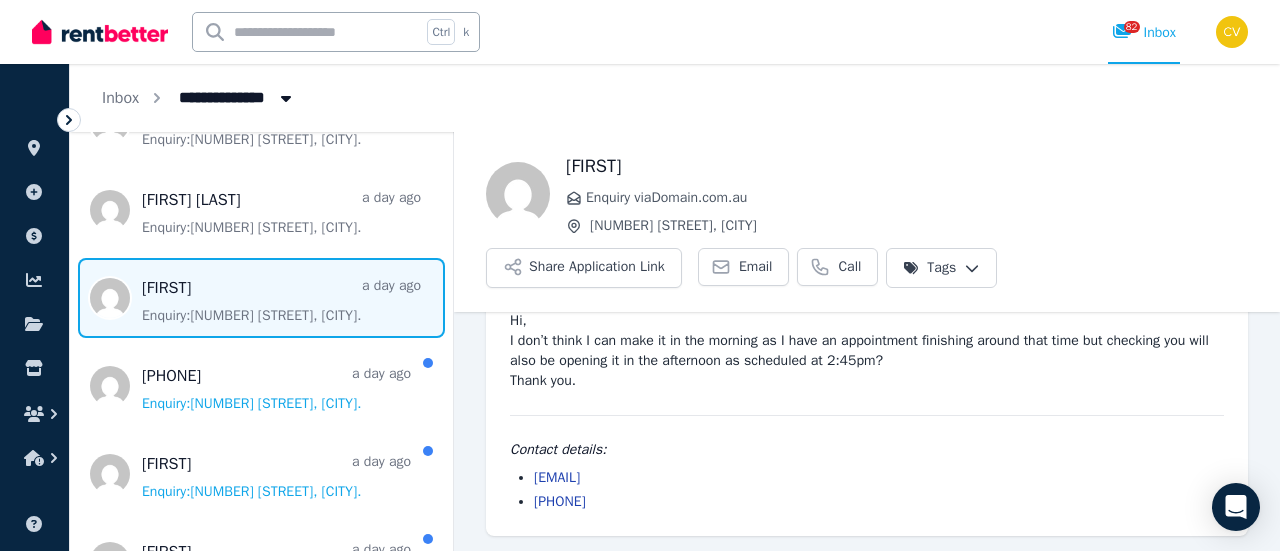 click on "[FIRST] [HOURS] ago Enquiry: [NUMBER] [STREET], [CITY] . [FIRST] [HOURS] ago Enquiry: [NUMBER] [STREET], [CITY] . [FIRST] [HOURS] ago Enquiry: [NUMBER] [STREET], [CITY] . [PHONE] [HOURS] ago Enquiry: [NUMBER] [STREET], [CITY] . [PHONE] [HOURS] ago Enquiry: [NUMBER] [STREET], [CITY] . [PHONE] [HOURS] ago Enquiry: [NUMBER] [STREET], [CITY] . [FIRST] [LAST] [DAYS] ago Enquiry: [NUMBER] [STREET], [CITY] . [FIRST] [DAYS] ago Enquiry: [NUMBER] [STREET], [CITY] . [PHONE] [DAYS] ago Enquiry: [NUMBER] [STREET], [CITY] . [FIRST] [DAYS] ago Enquiry: [NUMBER] [STREET], [CITY] . [FIRST] [DAYS] ago Enquiry: [NUMBER] [STREET], [CITY] . [PHONE] [DAYS] ago Enquiry: [NUMBER] [STREET], [CITY] . [PHONE] [DAYS] ago Enquiry: [NUMBER] [STREET], [CITY] . [PHONE] [DAYS] ago Enquiry: [NUMBER] [STREET], [CITY] . [EMAIL] [DAYS] ago Enquiry: [NUMBER] [STREET], [CITY] . [FIRST] [LAST] [DAYS] ago Enquiry: [NUMBER] [STREET], [CITY] . [PHONE] ." at bounding box center (261, 1861) 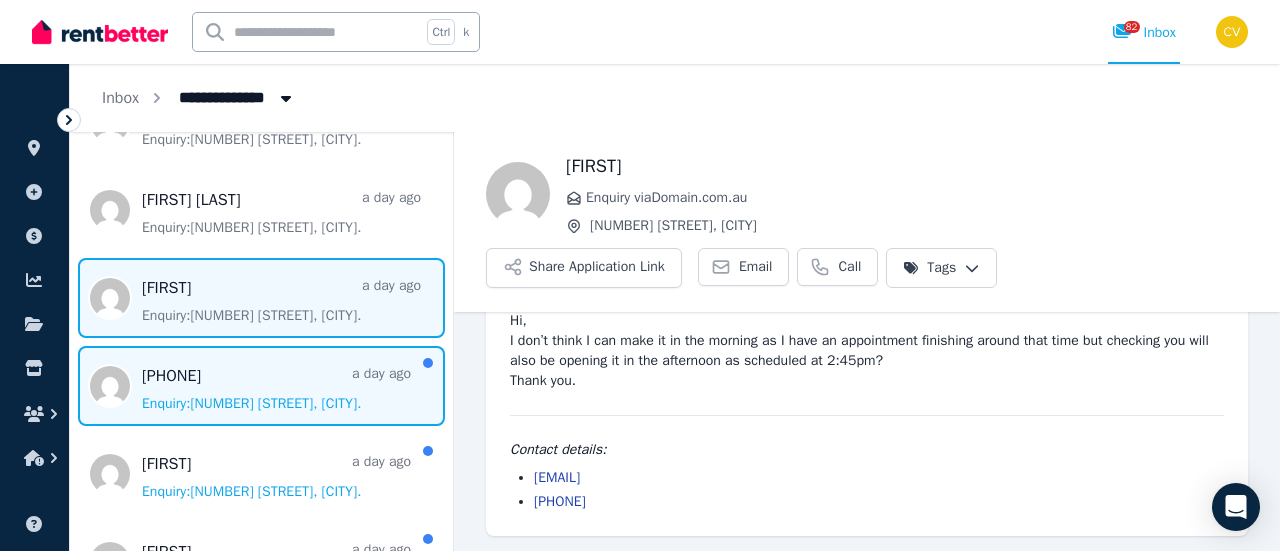 click at bounding box center [261, 386] 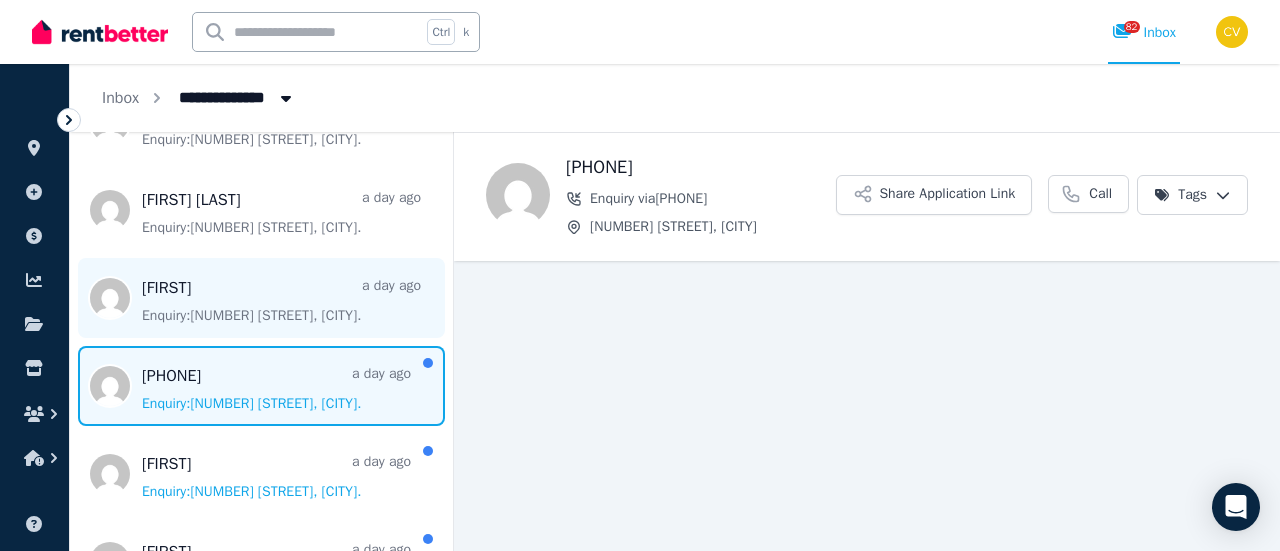 scroll, scrollTop: 700, scrollLeft: 0, axis: vertical 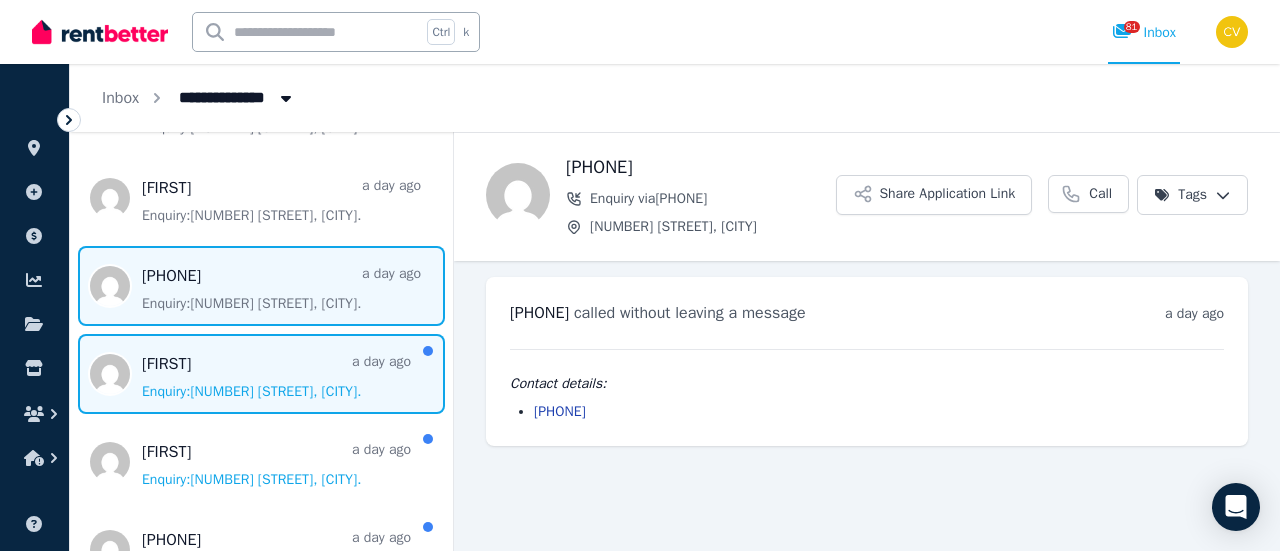 click at bounding box center (261, 374) 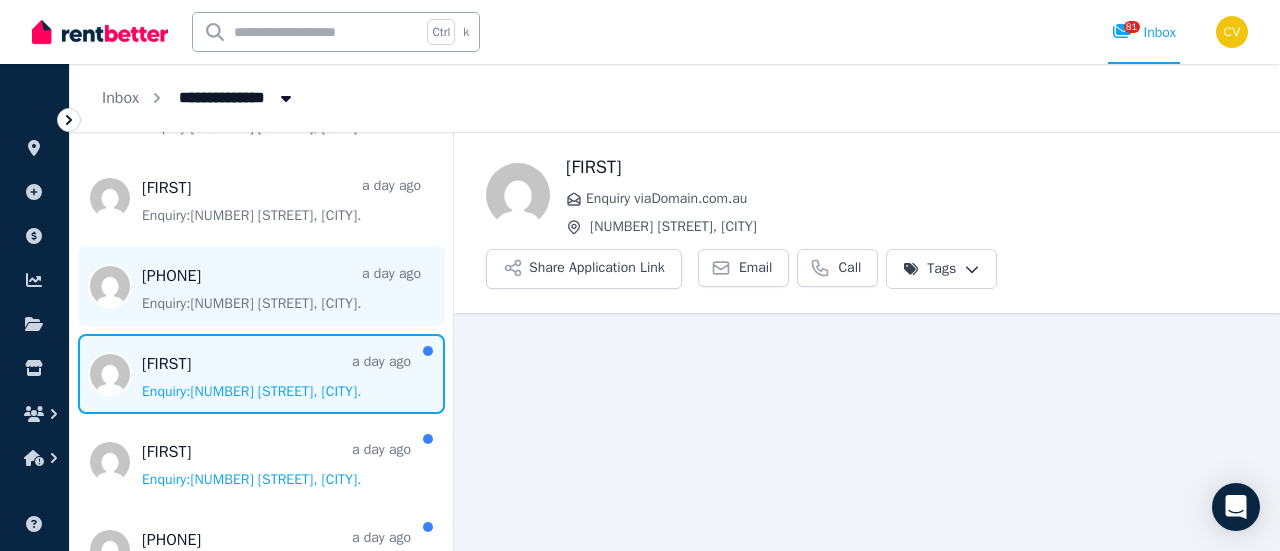 scroll, scrollTop: 800, scrollLeft: 0, axis: vertical 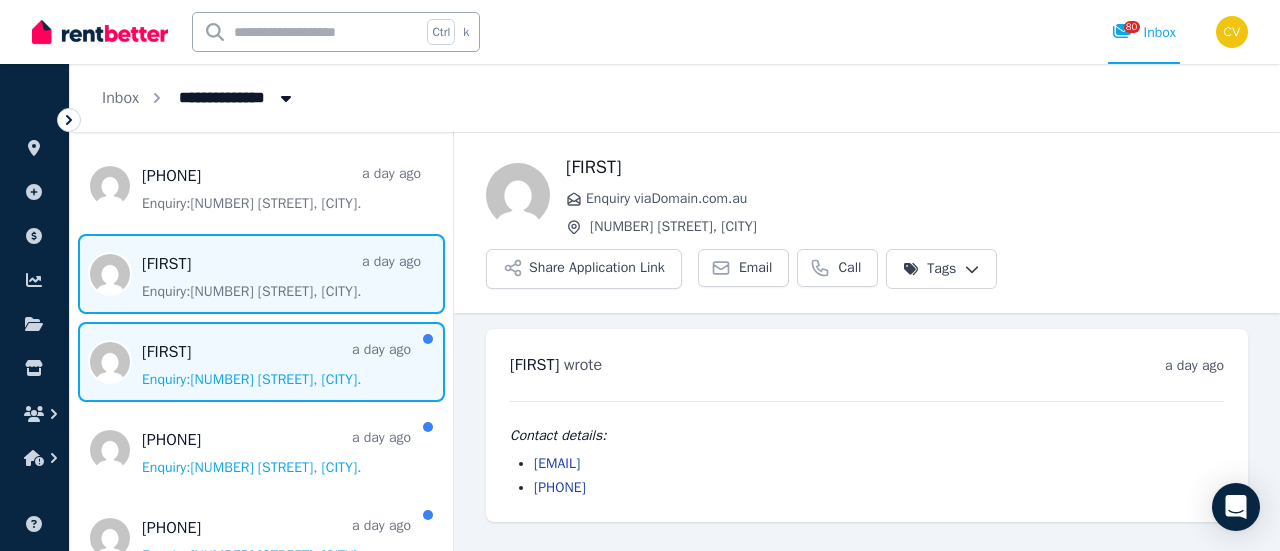 click at bounding box center (261, 362) 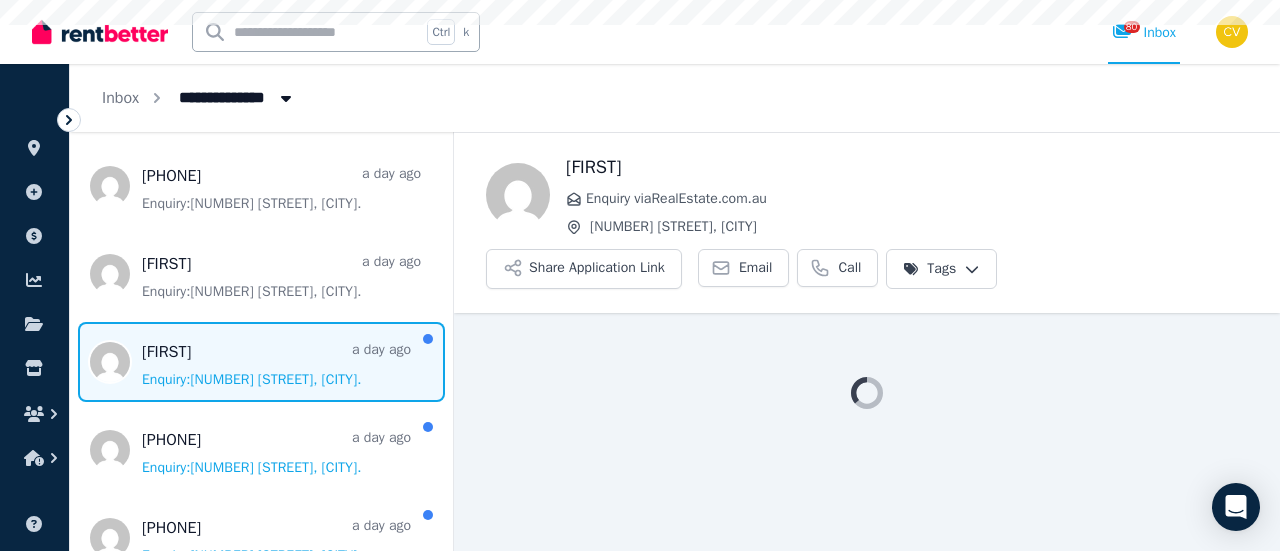 scroll, scrollTop: 900, scrollLeft: 0, axis: vertical 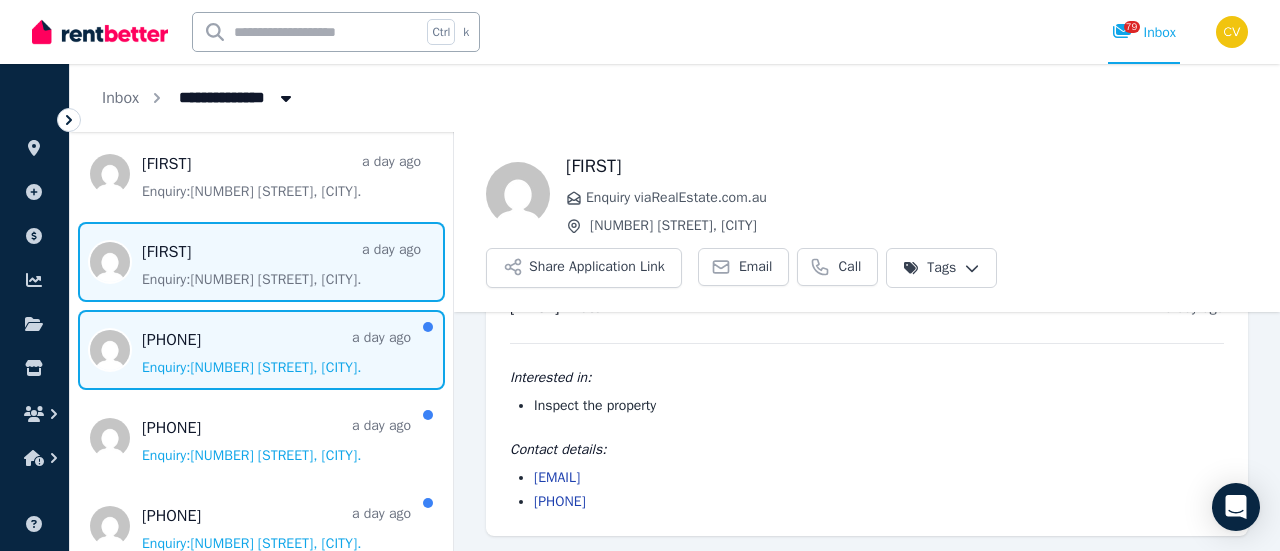 click at bounding box center (261, 350) 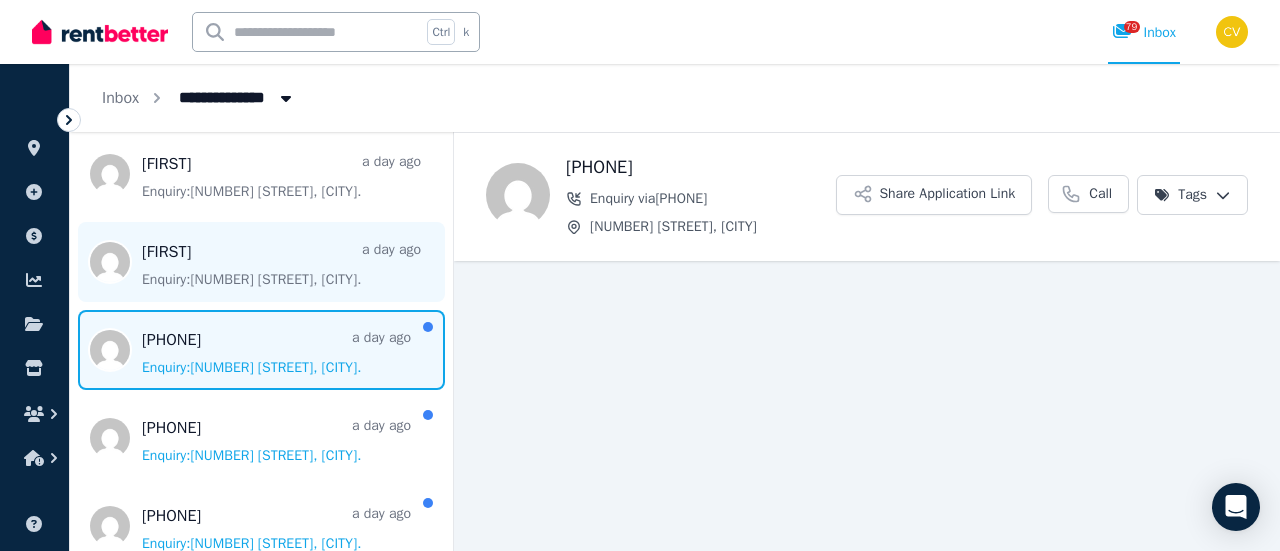 scroll, scrollTop: 1000, scrollLeft: 0, axis: vertical 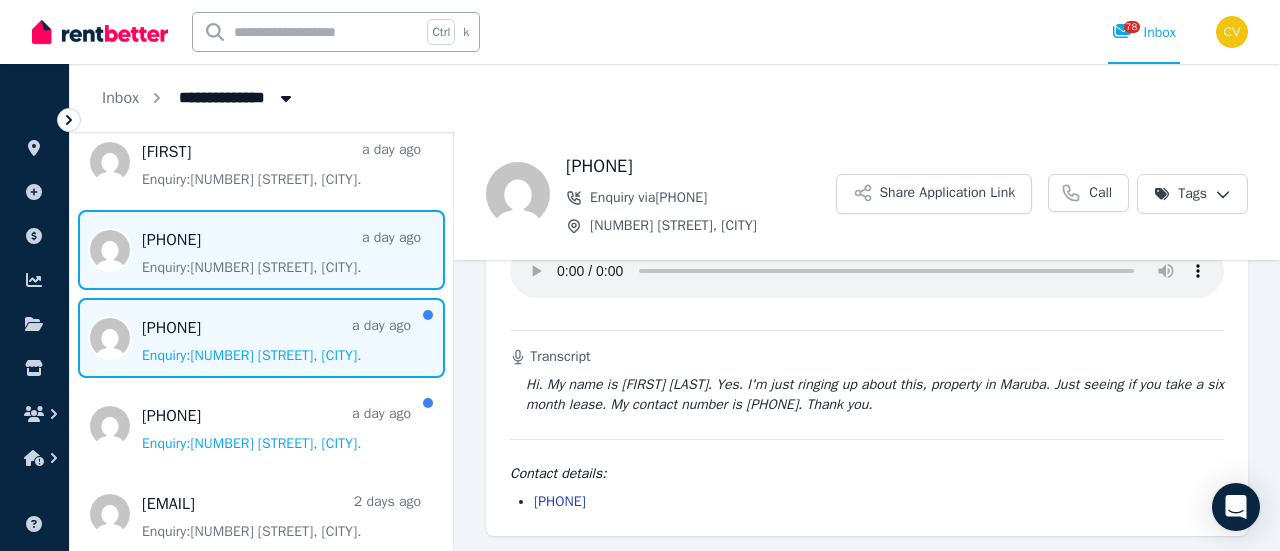click at bounding box center [261, 338] 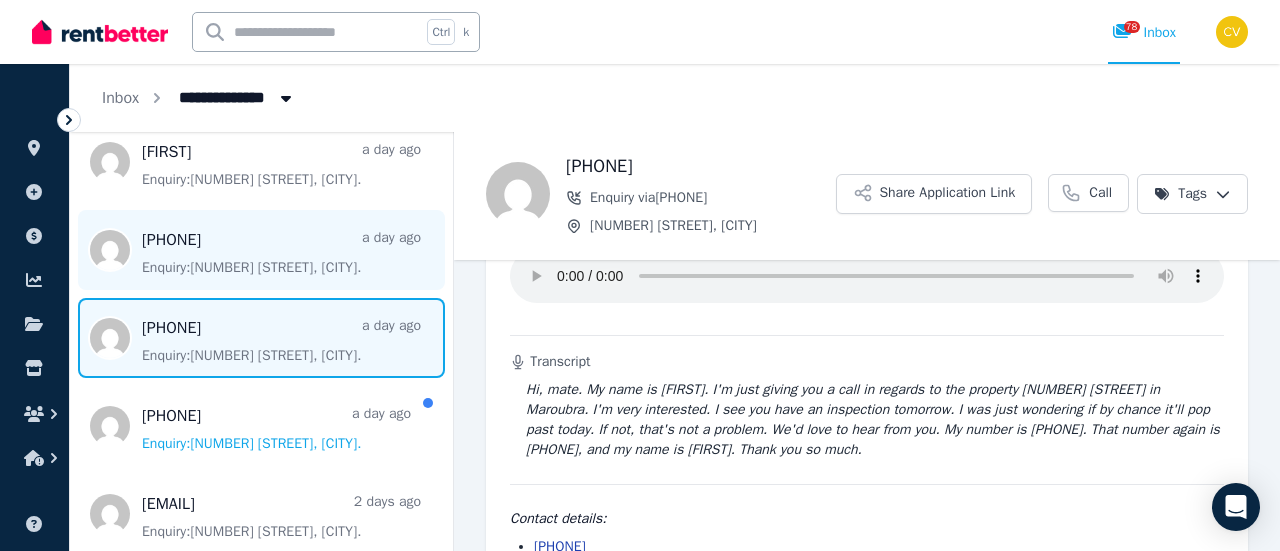scroll, scrollTop: 153, scrollLeft: 0, axis: vertical 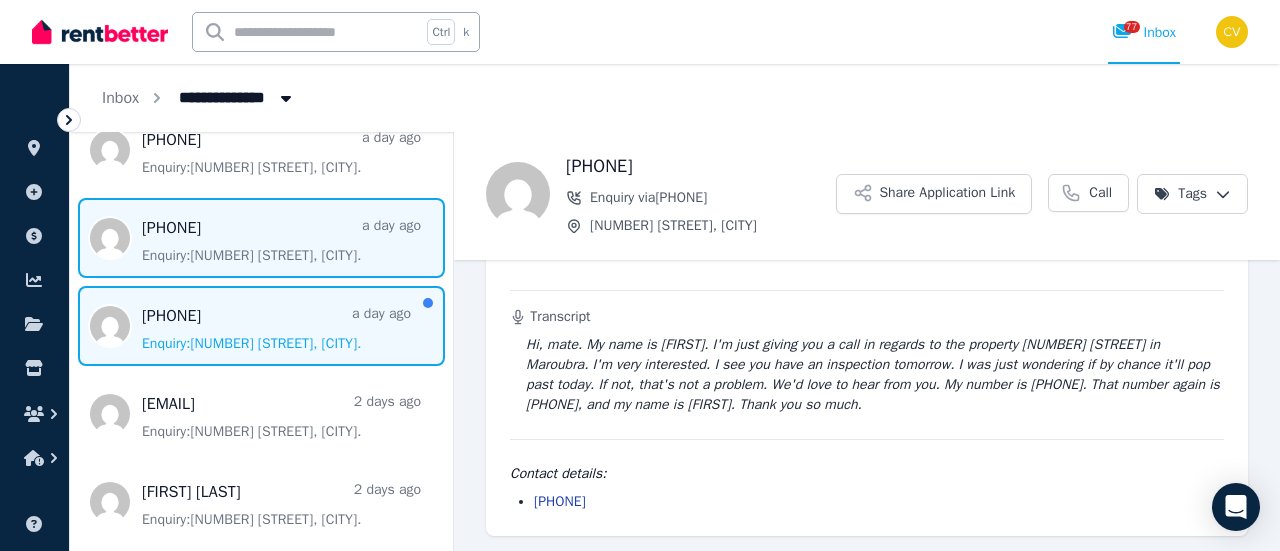 click at bounding box center [261, 326] 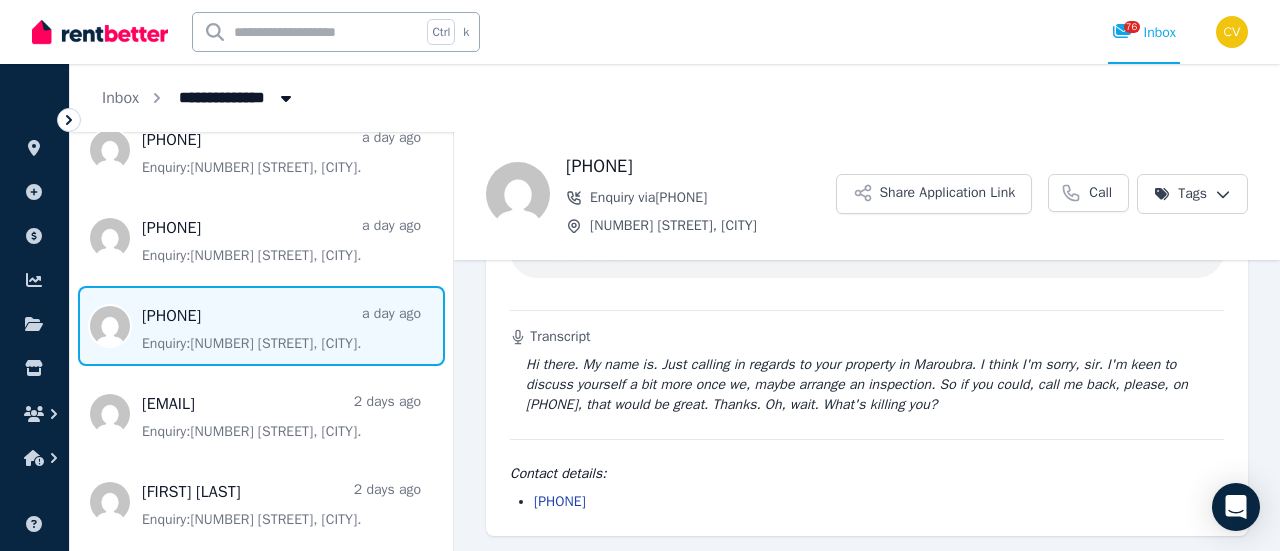 scroll, scrollTop: 33, scrollLeft: 0, axis: vertical 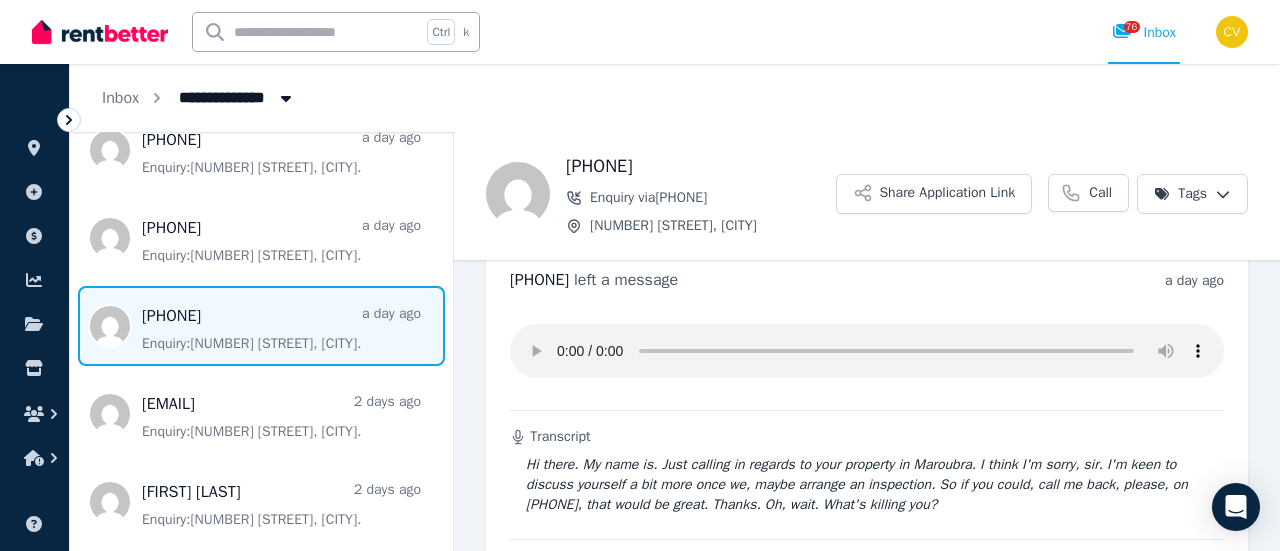 click on "Transcript Hi there. My name is. Just calling in regards to your property in Maroubra. I think I'm sorry, sir. I'm keen to discuss yourself a bit more once we, maybe arrange an inspection. So if you could, call me back, please, on [PHONE], that would be great. Thanks. Oh, wait. What's killing you?" at bounding box center [867, 411] 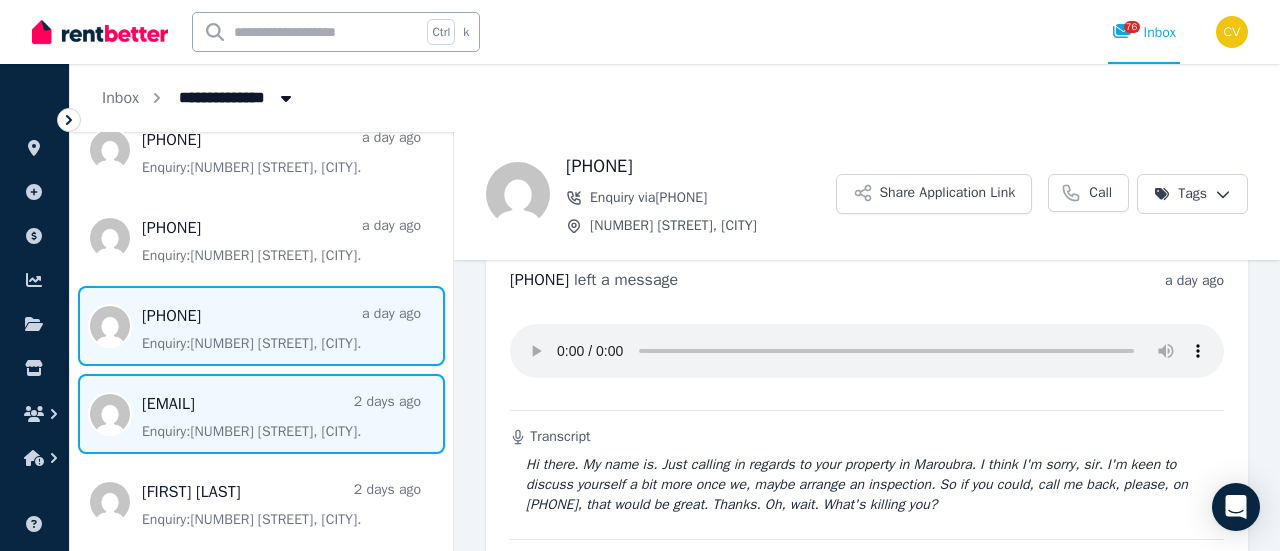 click at bounding box center [261, 414] 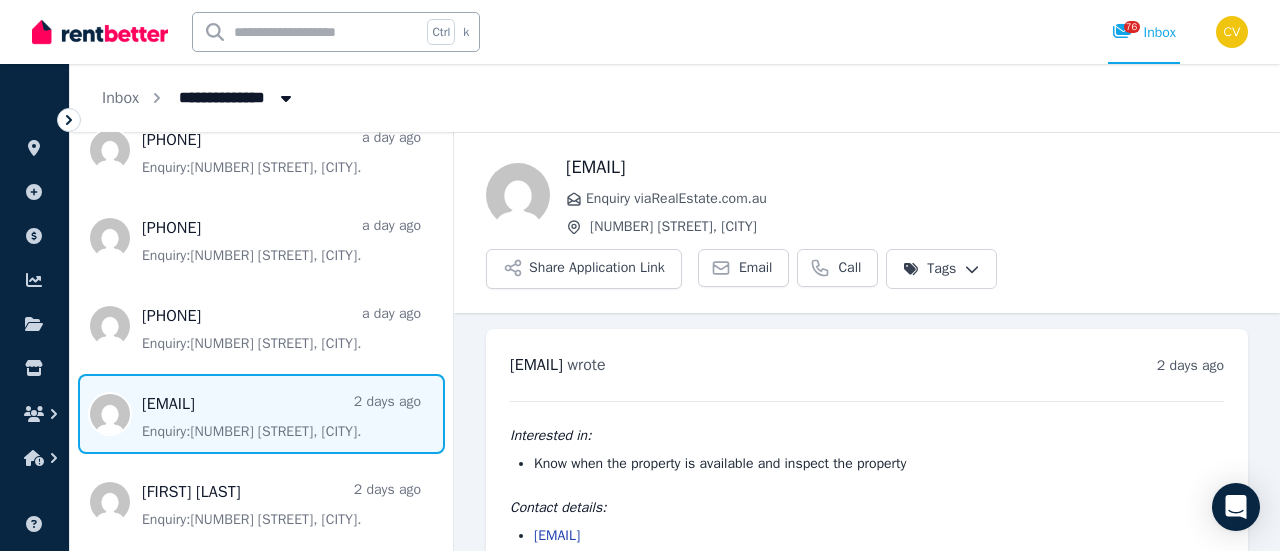 scroll, scrollTop: 58, scrollLeft: 0, axis: vertical 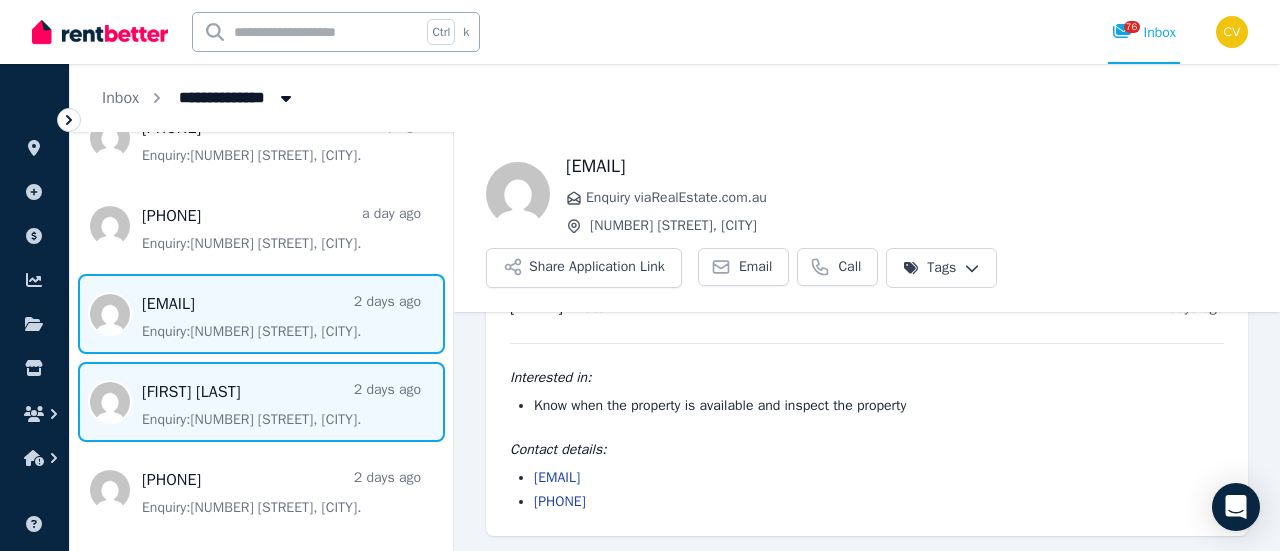 click at bounding box center [261, 402] 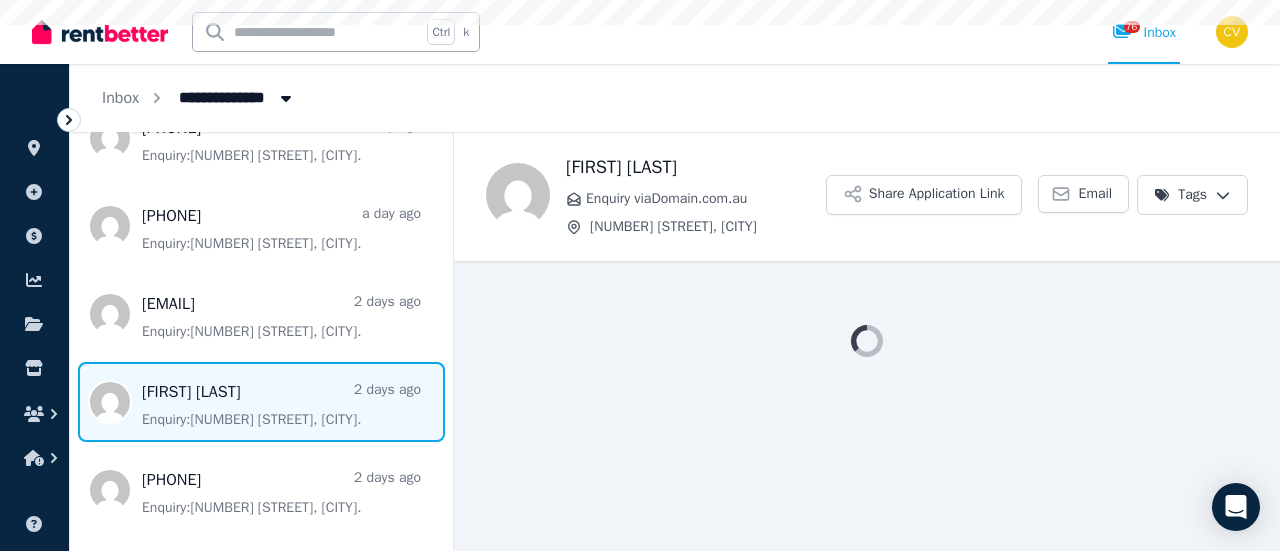 scroll, scrollTop: 0, scrollLeft: 0, axis: both 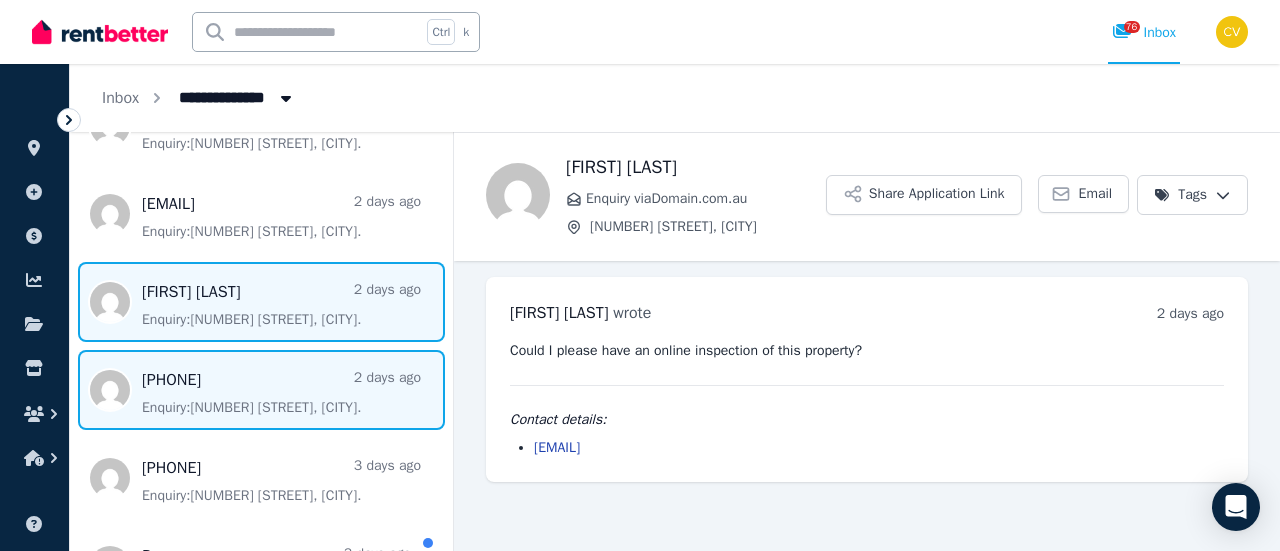 click at bounding box center (261, 390) 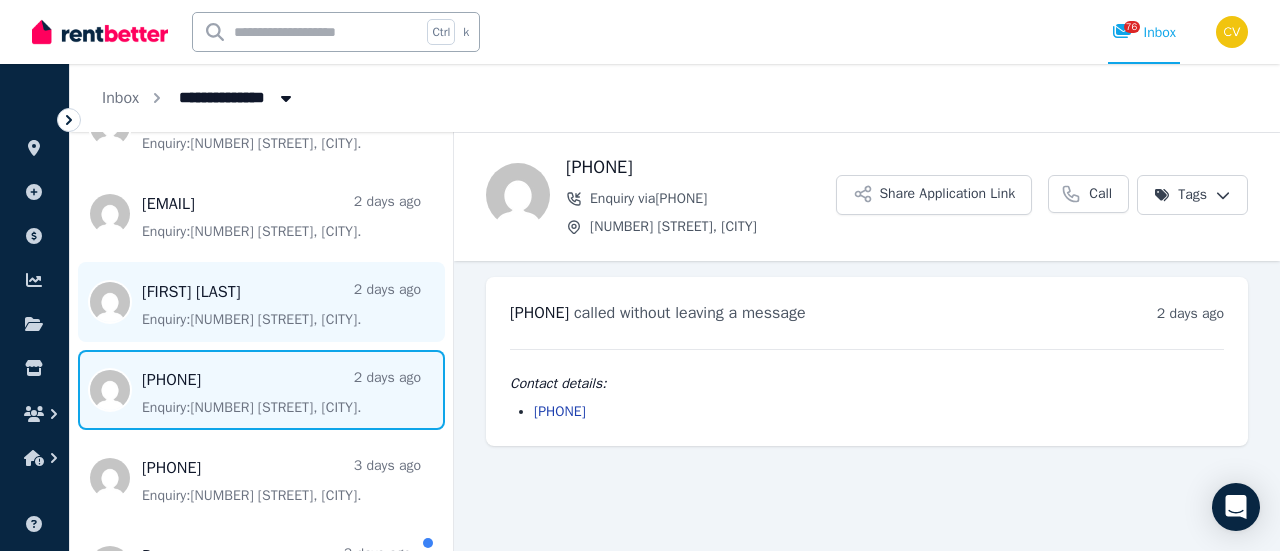 scroll, scrollTop: 1400, scrollLeft: 0, axis: vertical 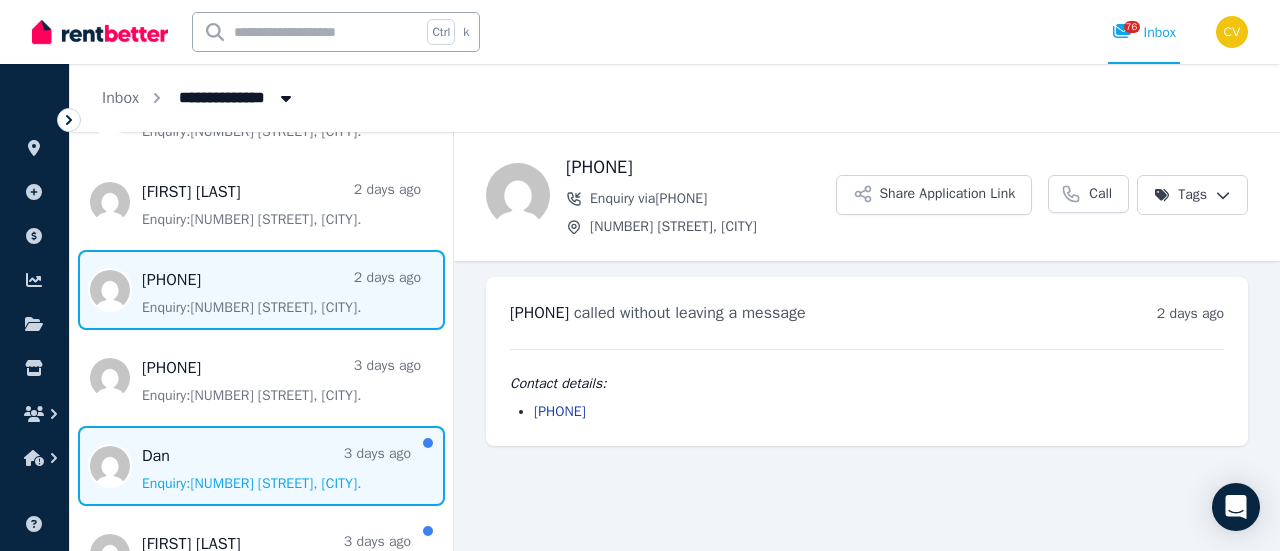 click at bounding box center [261, 466] 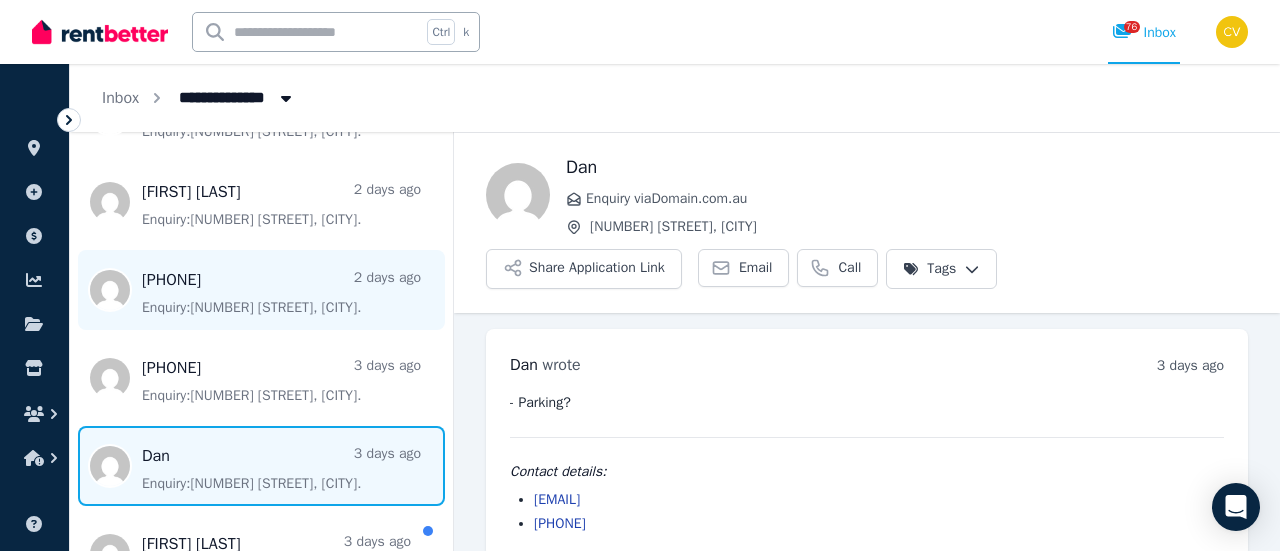 scroll, scrollTop: 22, scrollLeft: 0, axis: vertical 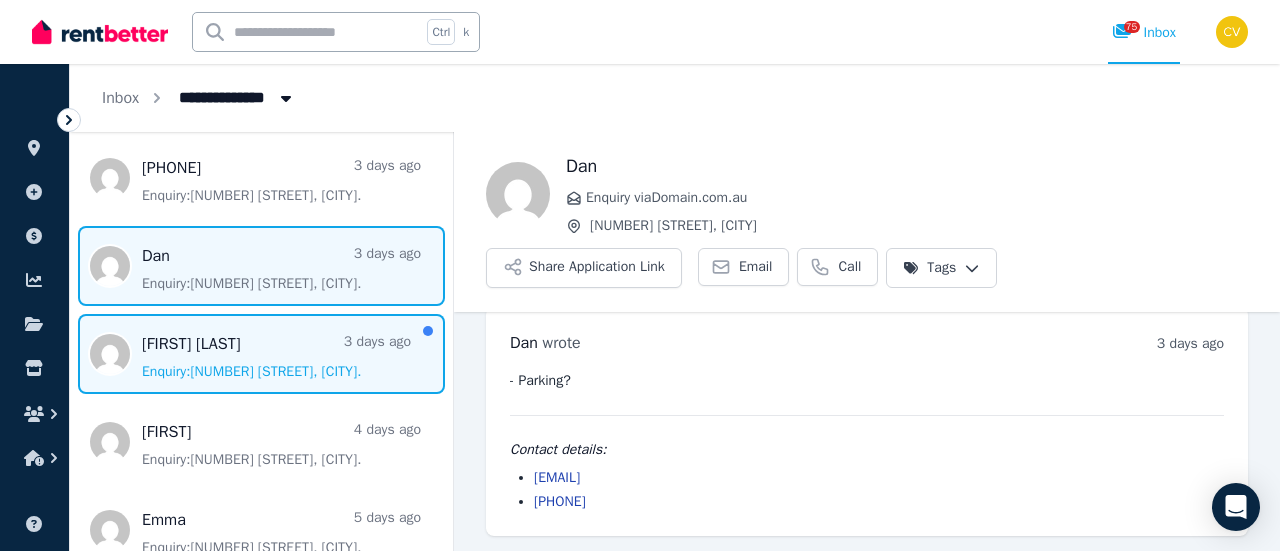 click at bounding box center [261, 354] 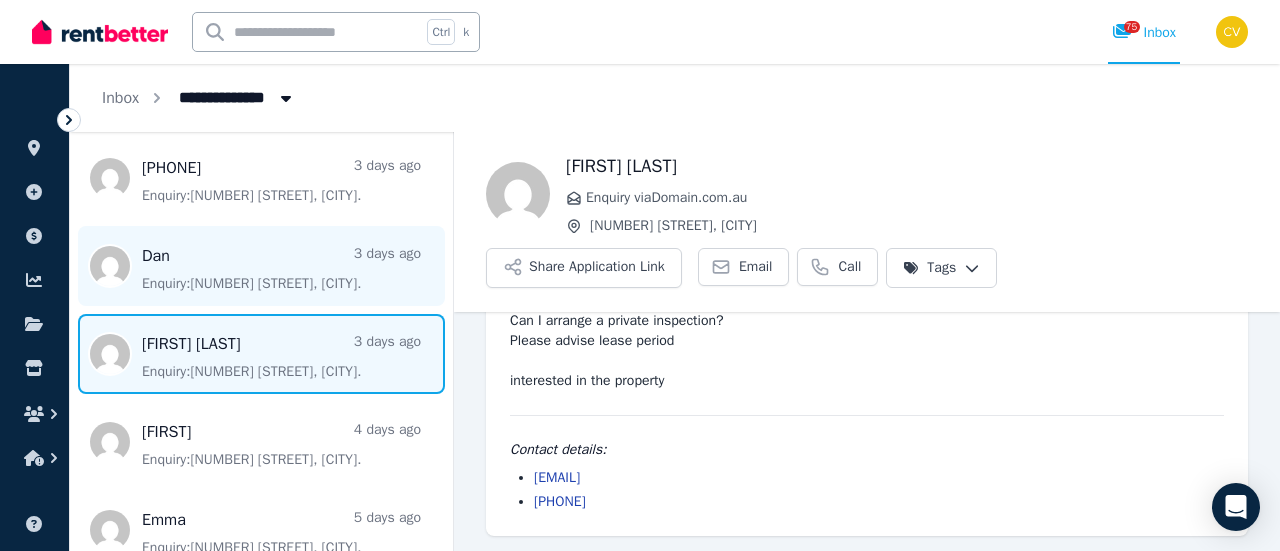 scroll, scrollTop: 82, scrollLeft: 0, axis: vertical 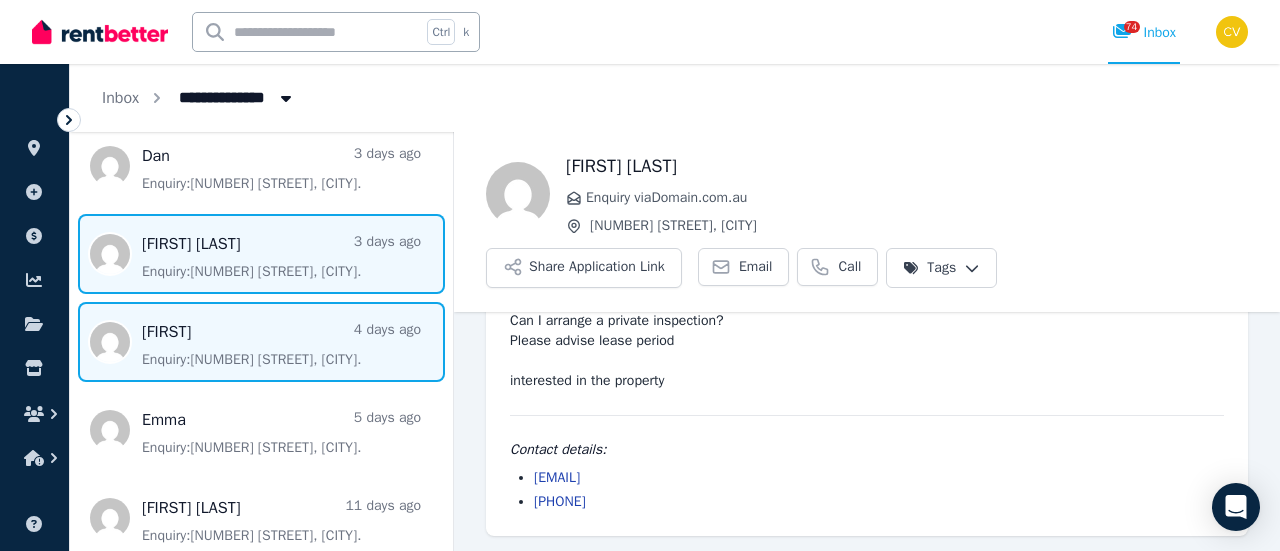 click at bounding box center [261, 342] 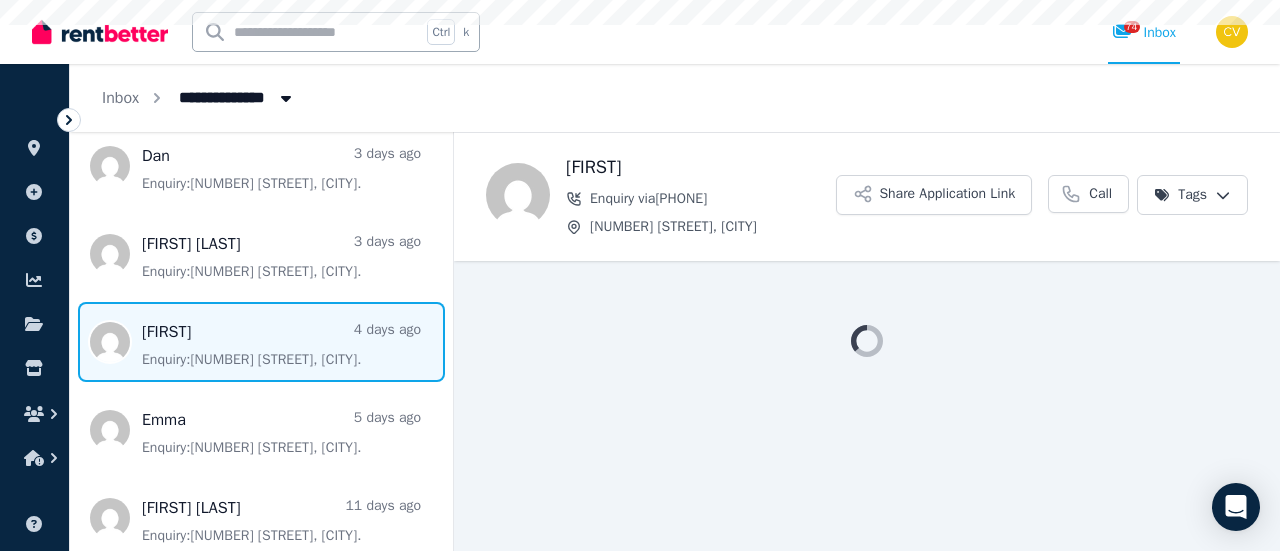 scroll, scrollTop: 0, scrollLeft: 0, axis: both 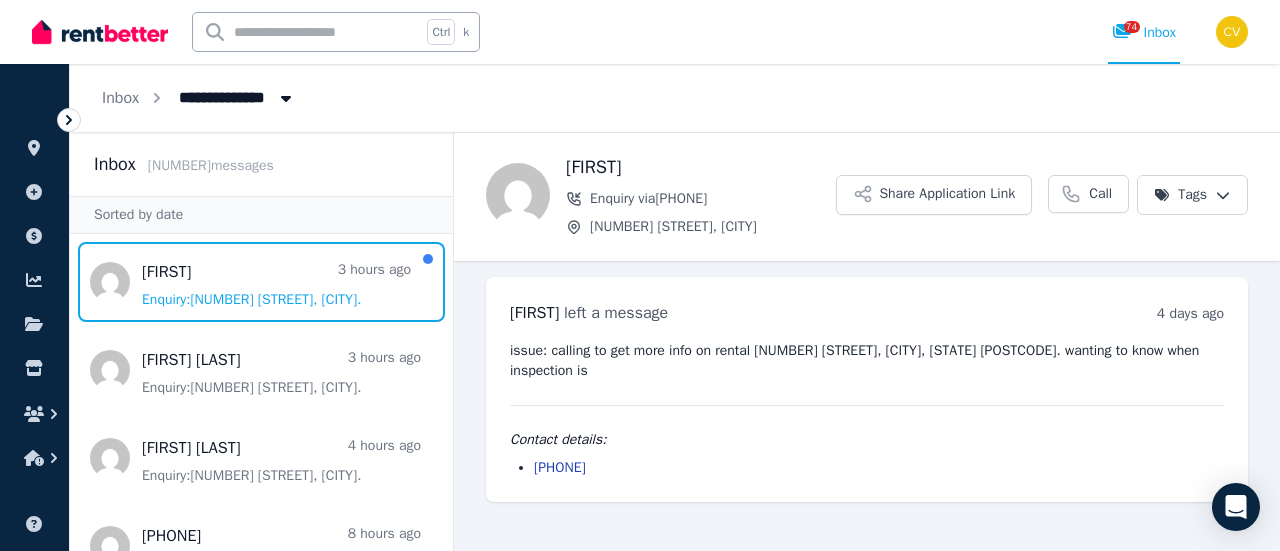click at bounding box center [261, 282] 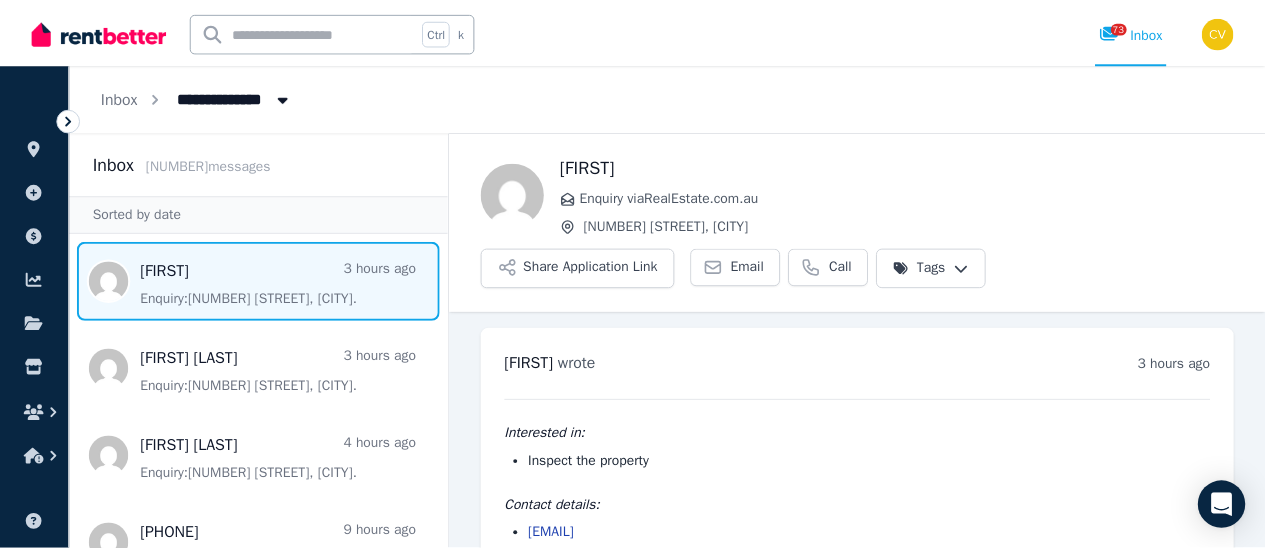 scroll, scrollTop: 58, scrollLeft: 0, axis: vertical 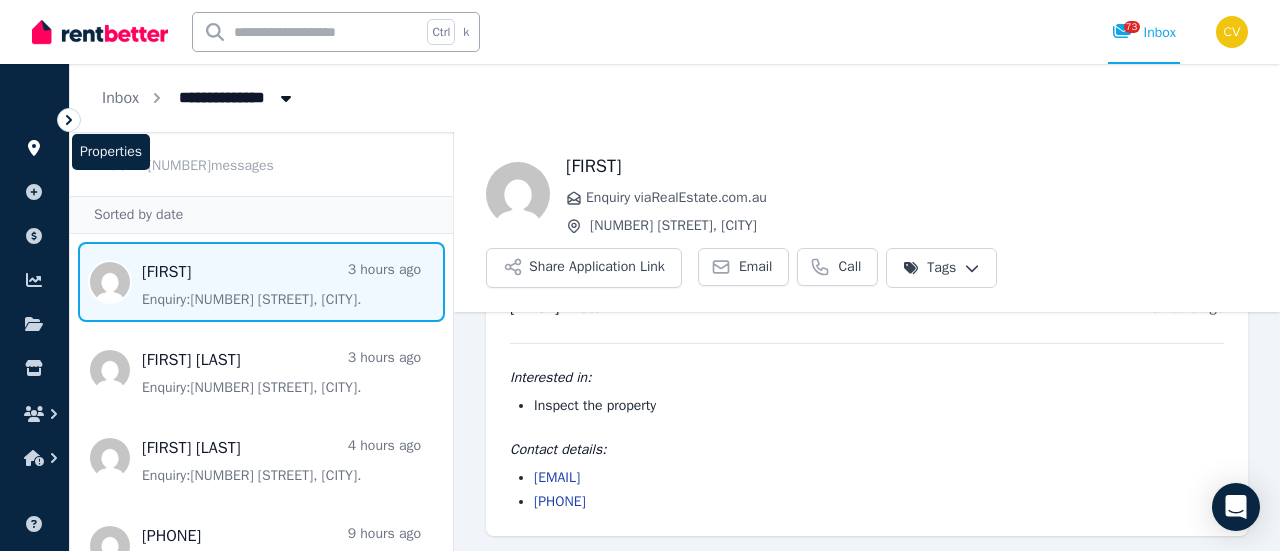 click 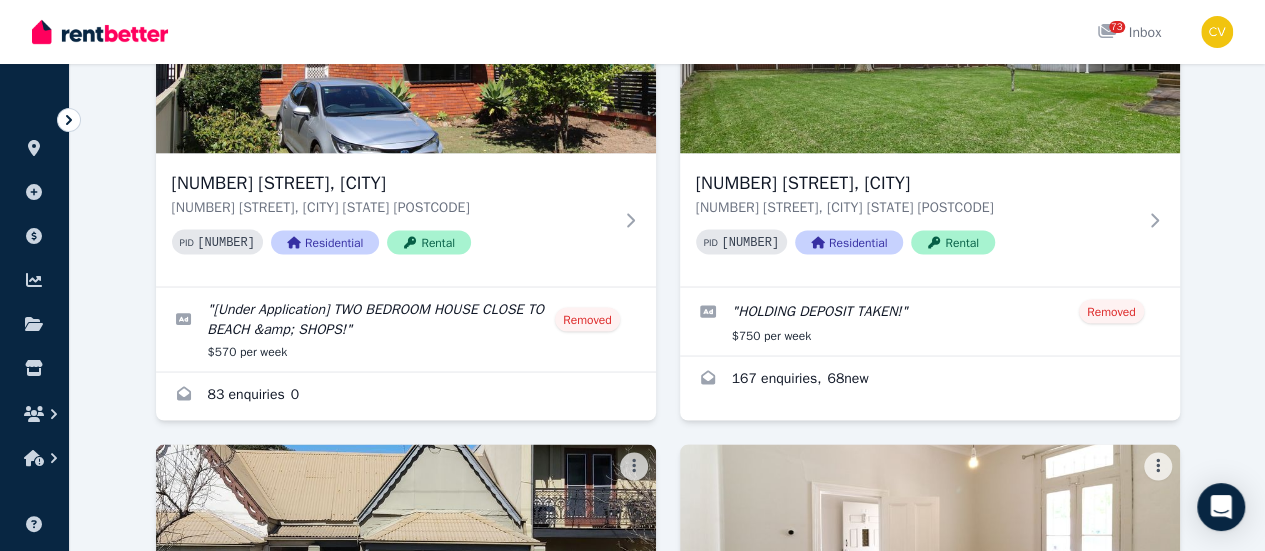 scroll, scrollTop: 1800, scrollLeft: 0, axis: vertical 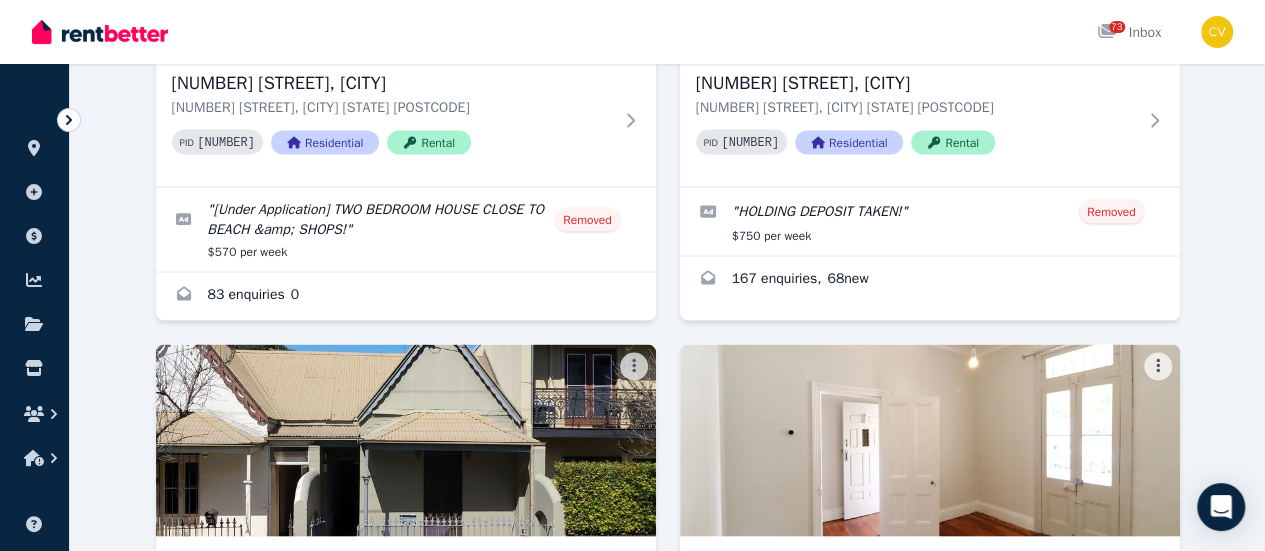 click at bounding box center [531, 1262] 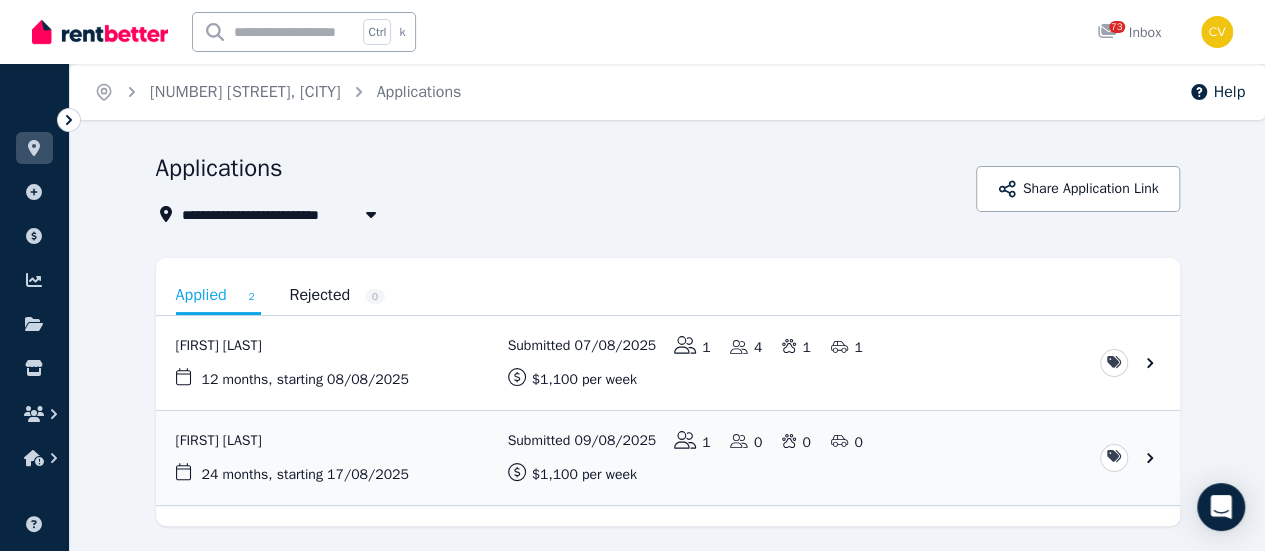 scroll, scrollTop: 53, scrollLeft: 0, axis: vertical 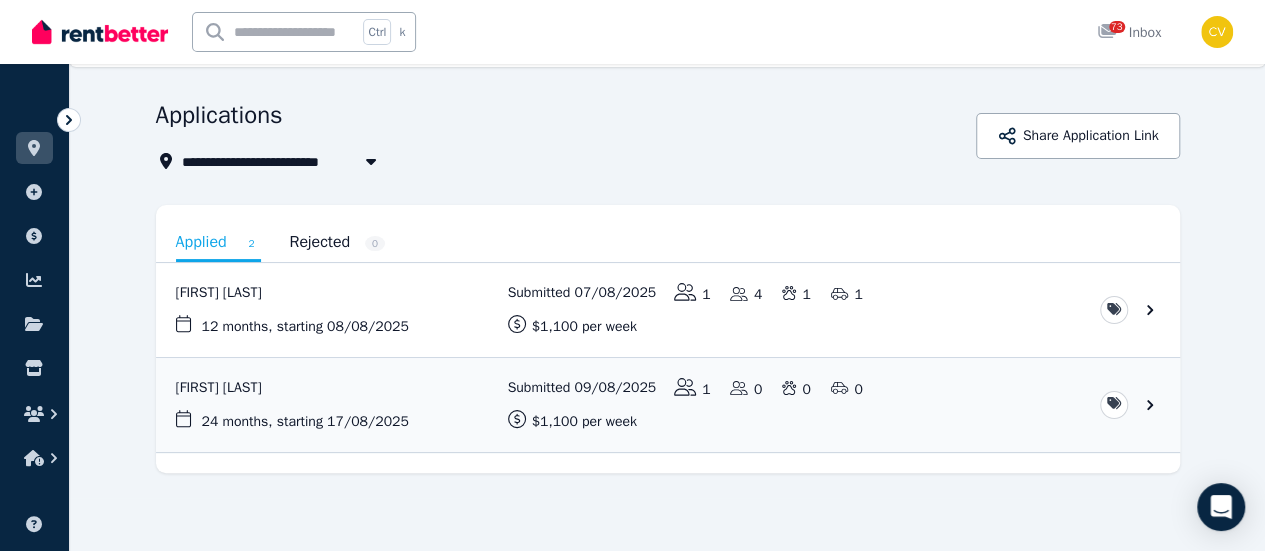 click on "Applied   2 Rejected   0" at bounding box center [668, 244] 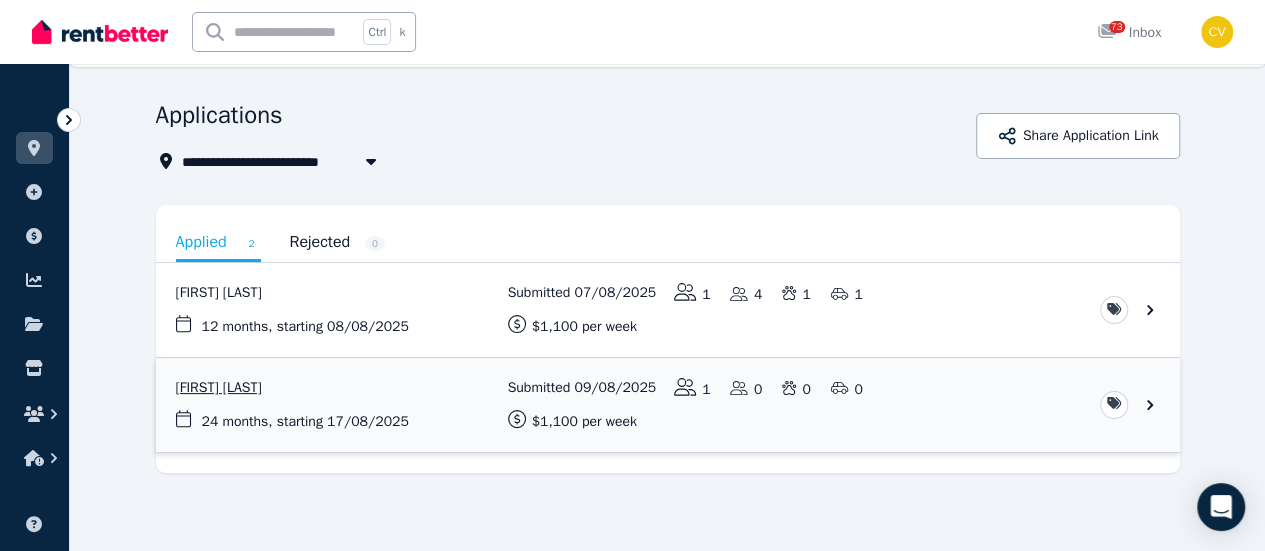 click at bounding box center (668, 405) 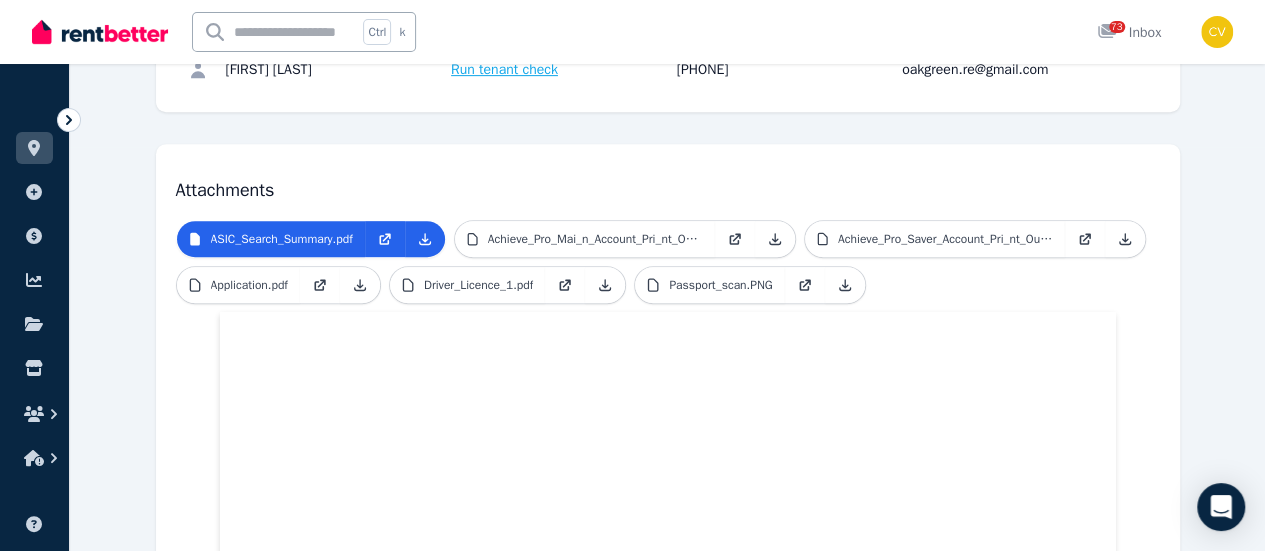 scroll, scrollTop: 304, scrollLeft: 0, axis: vertical 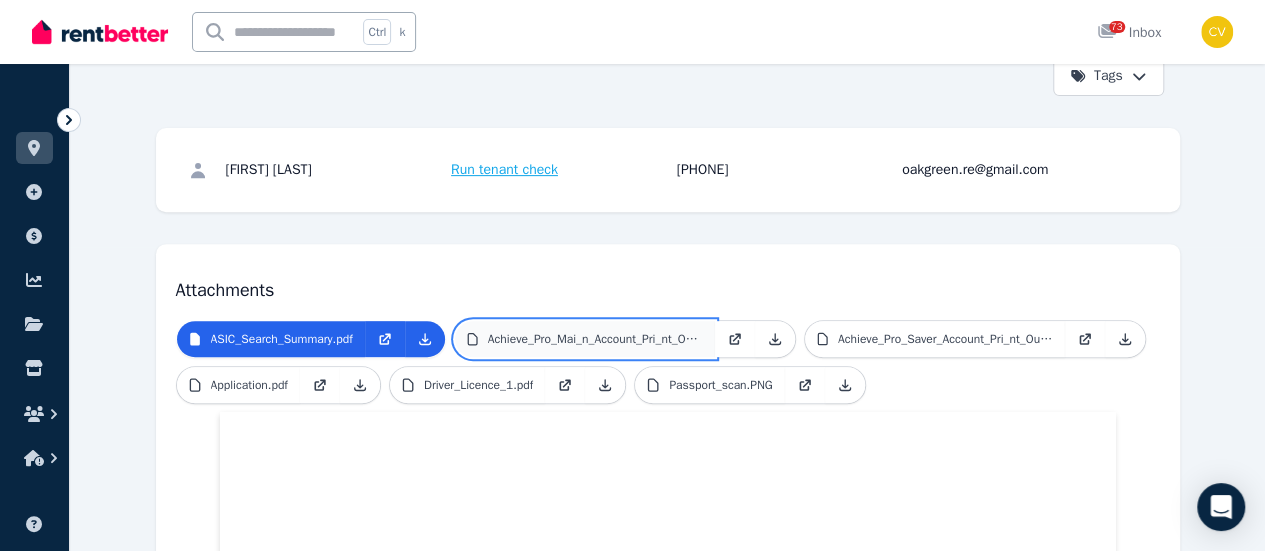 click on "Achieve_Pro_Mai_n_Account_Pri_nt_Out.pdf" at bounding box center [595, 339] 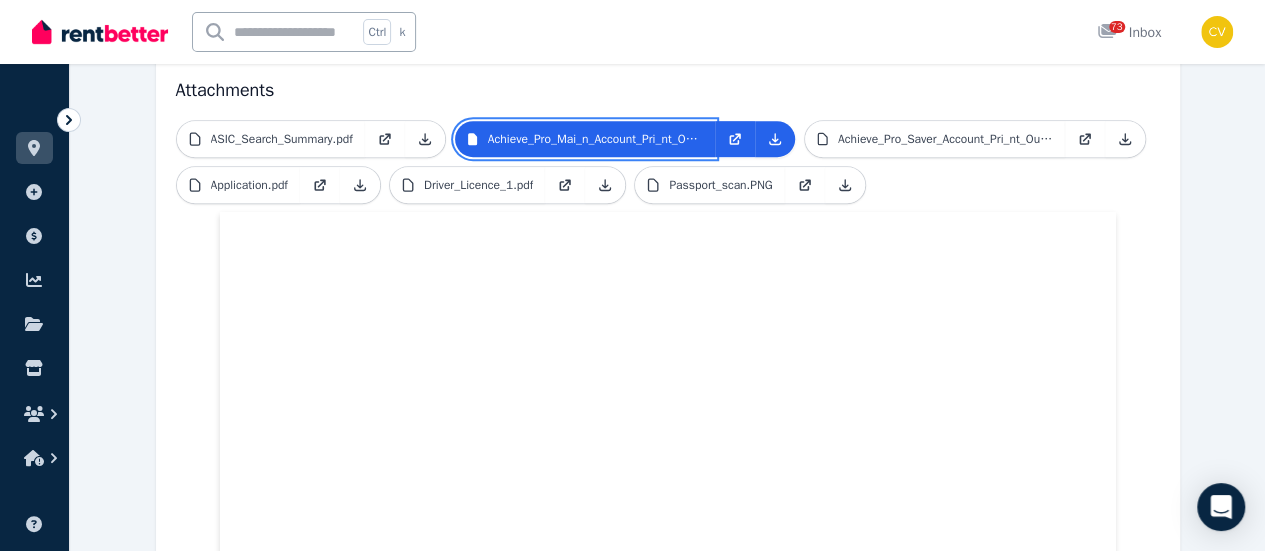 scroll, scrollTop: 404, scrollLeft: 0, axis: vertical 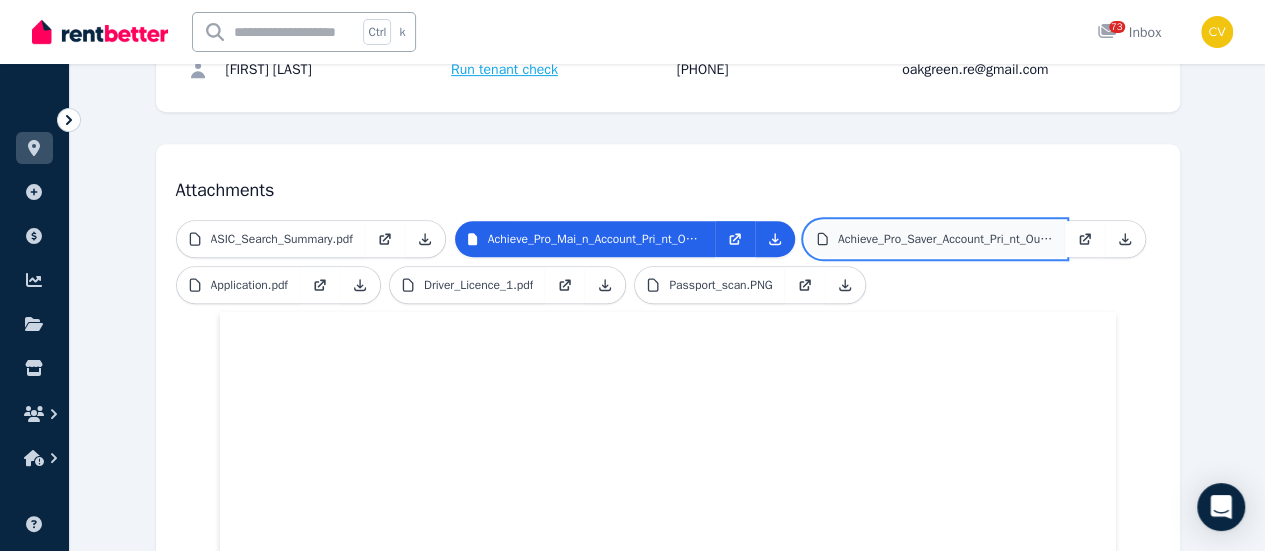 click on "Achieve_Pro_Saver_Account_Pri_nt_Out.pdf" at bounding box center [935, 239] 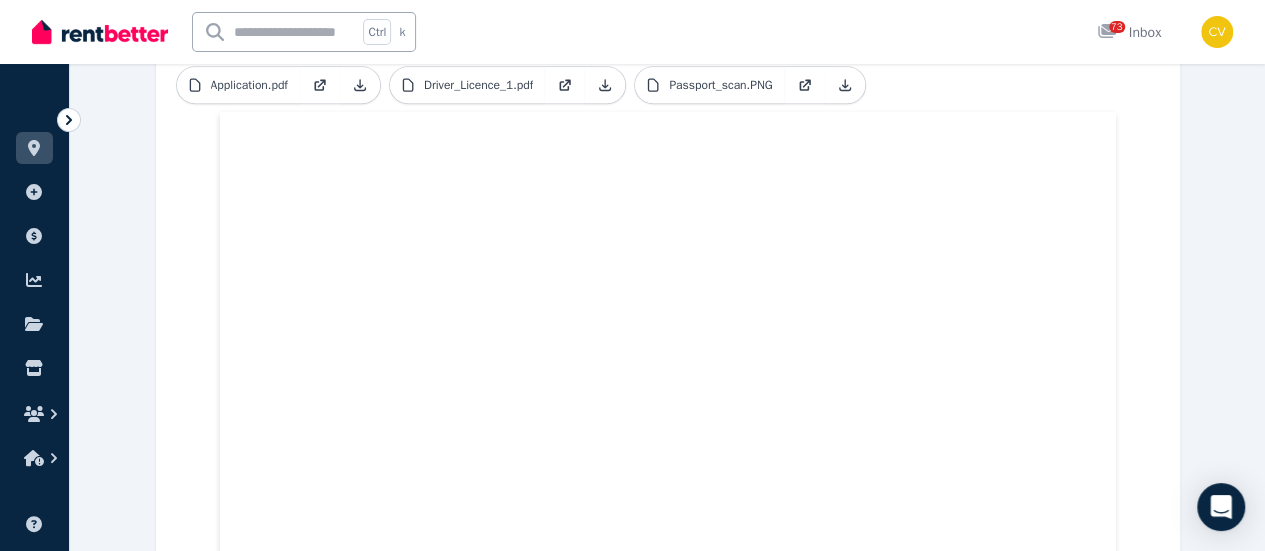 scroll, scrollTop: 404, scrollLeft: 0, axis: vertical 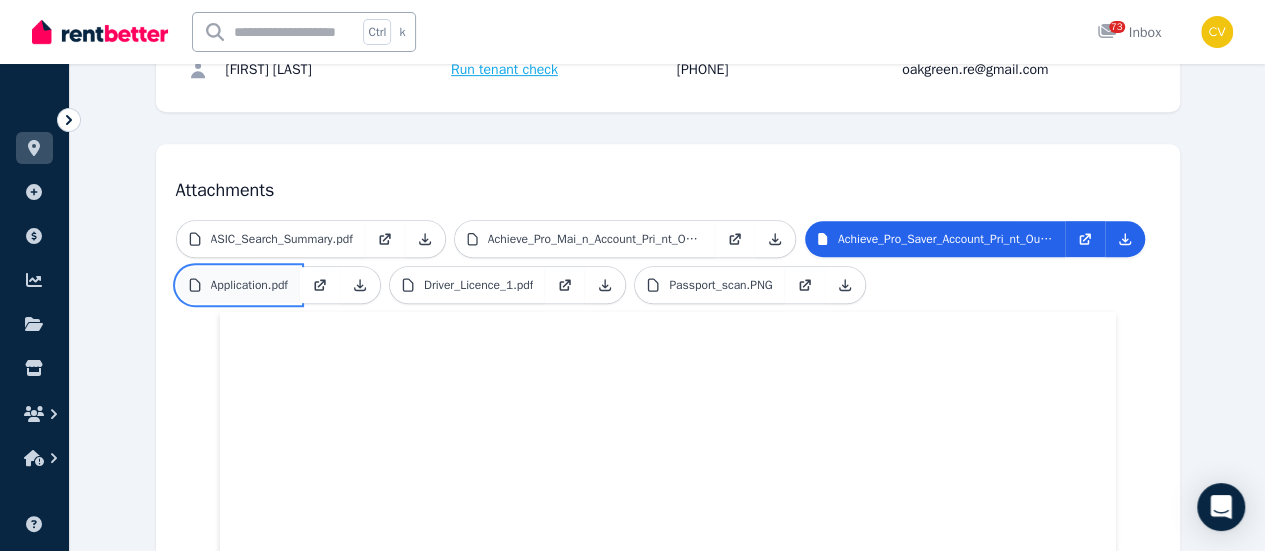 click on "Application.pdf" at bounding box center [249, 285] 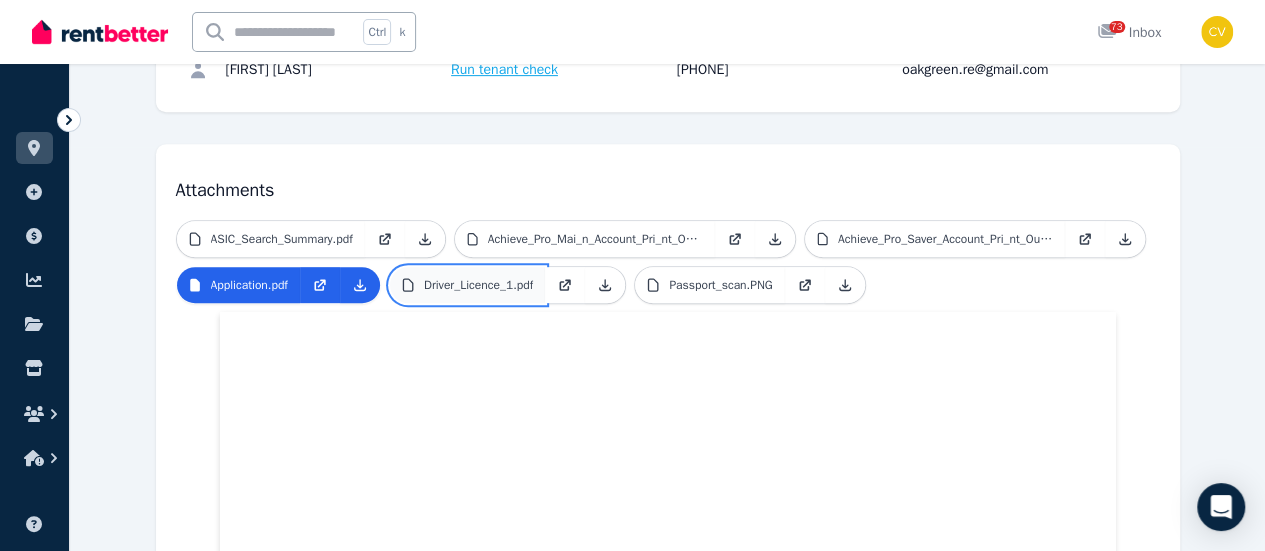 click on "Driver_Licence_1.pdf" at bounding box center (478, 285) 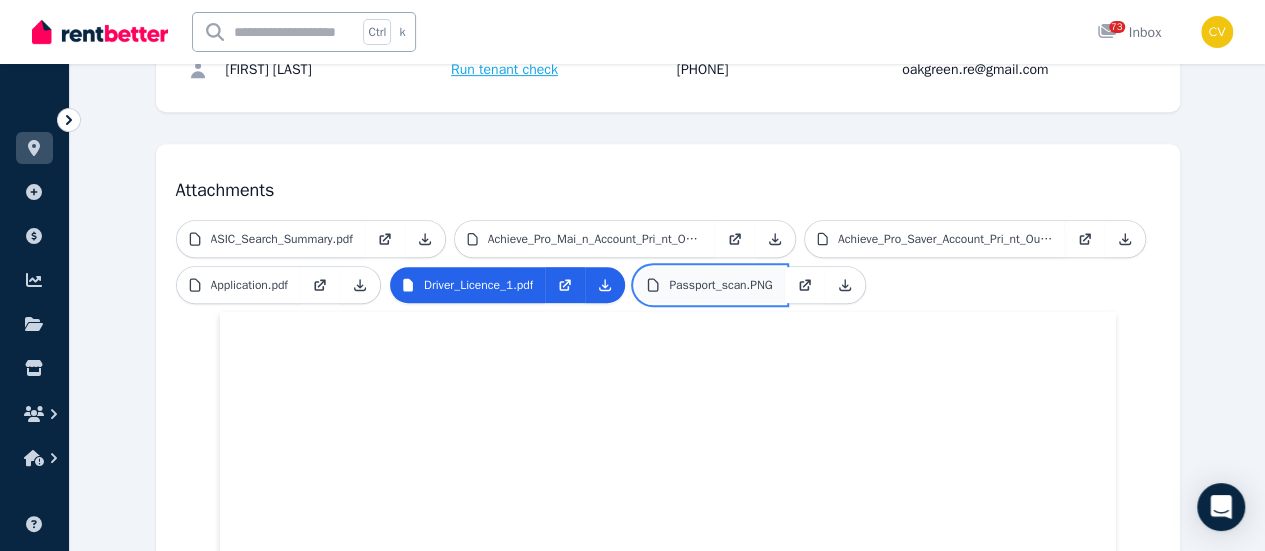 click on "Passport_scan.PNG" at bounding box center (720, 285) 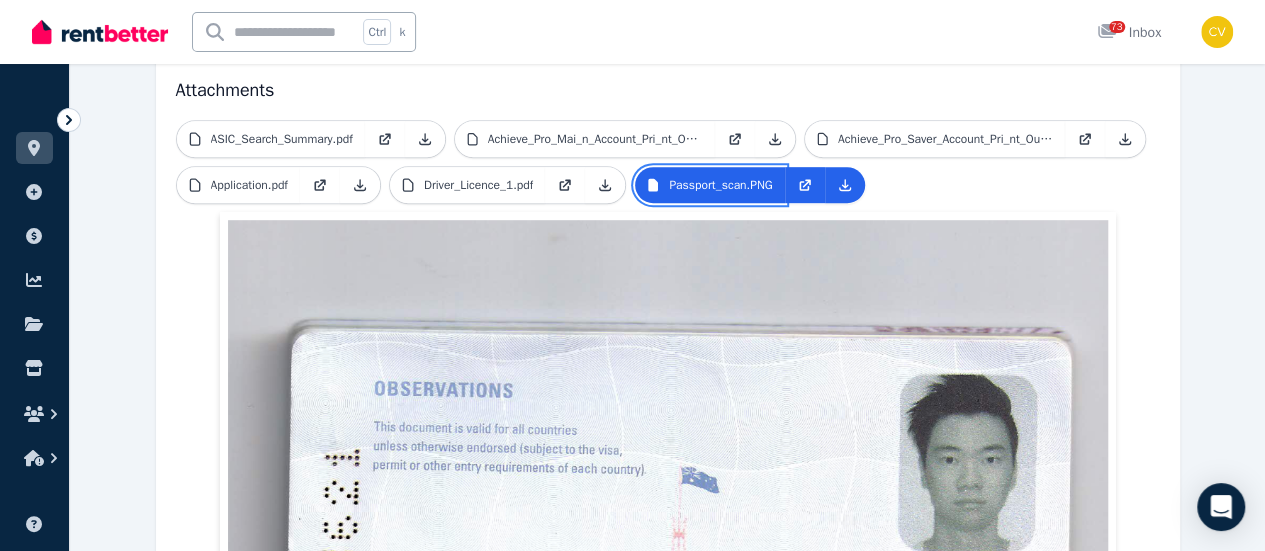 scroll, scrollTop: 304, scrollLeft: 0, axis: vertical 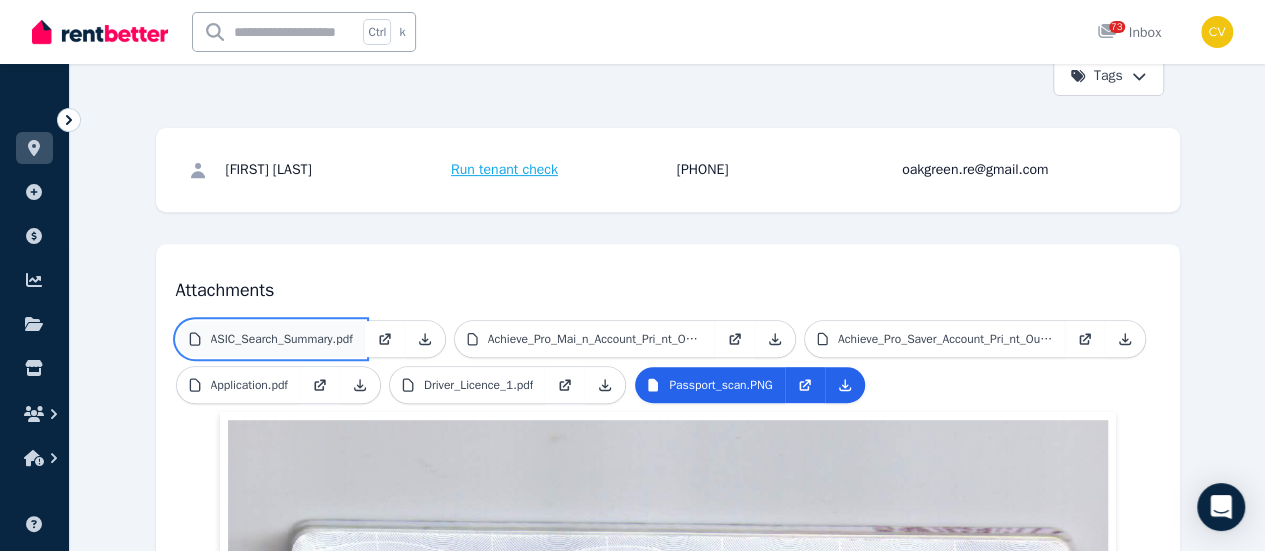 click on "ASIC_Search_Summary.pdf" at bounding box center (282, 339) 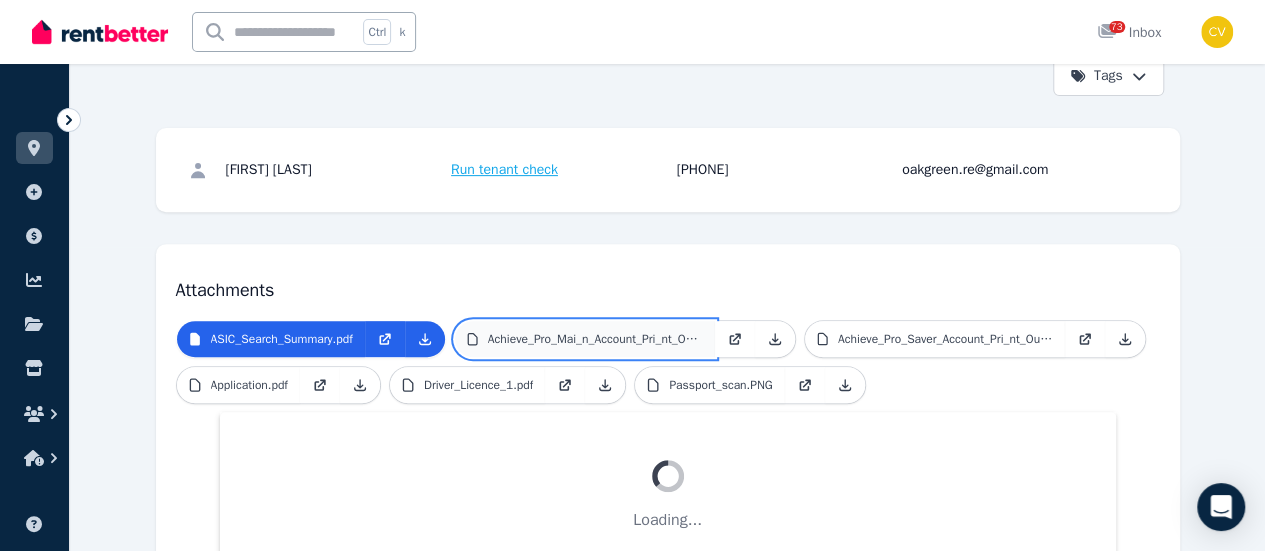 click on "Achieve_Pro_Mai_n_Account_Pri_nt_Out.pdf" at bounding box center [595, 339] 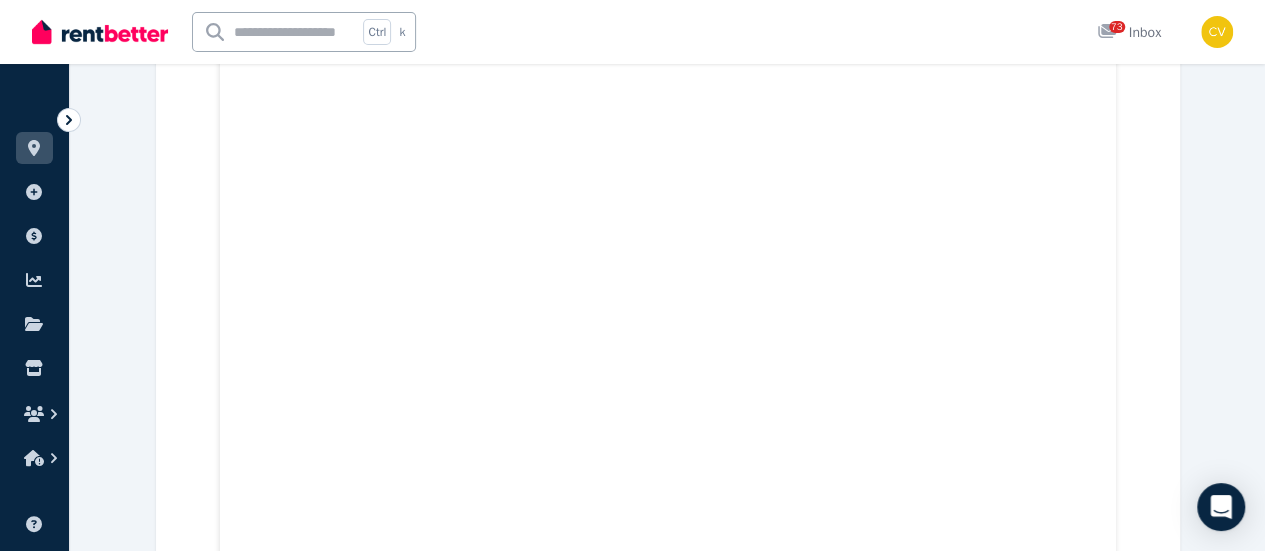 scroll, scrollTop: 304, scrollLeft: 0, axis: vertical 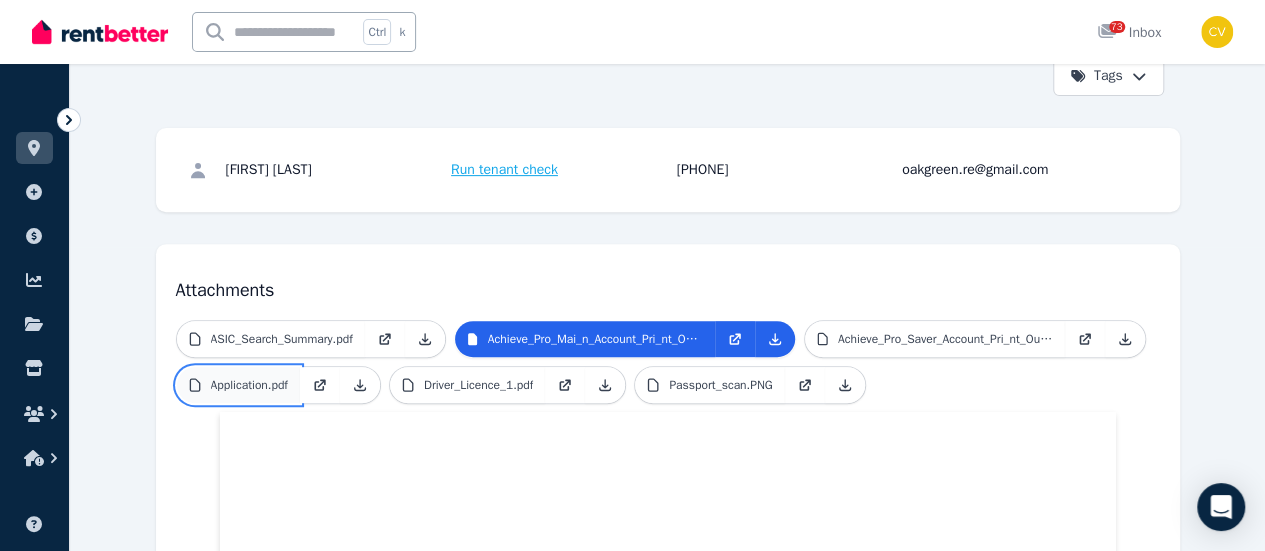 click on "Application.pdf" at bounding box center [249, 385] 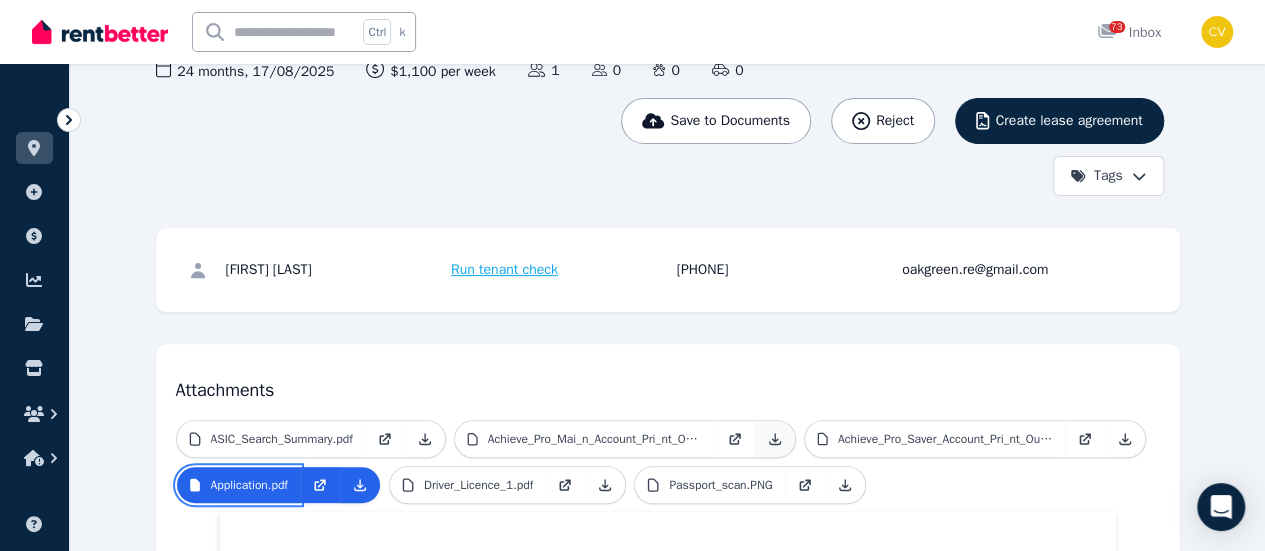scroll, scrollTop: 0, scrollLeft: 0, axis: both 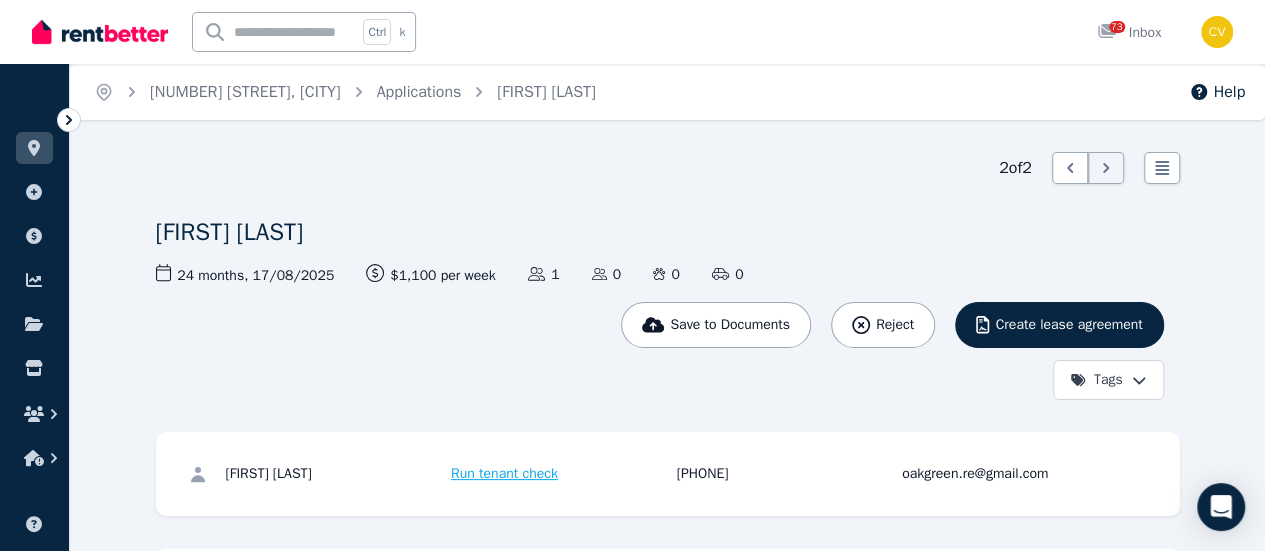 click on "[PHONE]" at bounding box center (787, 474) 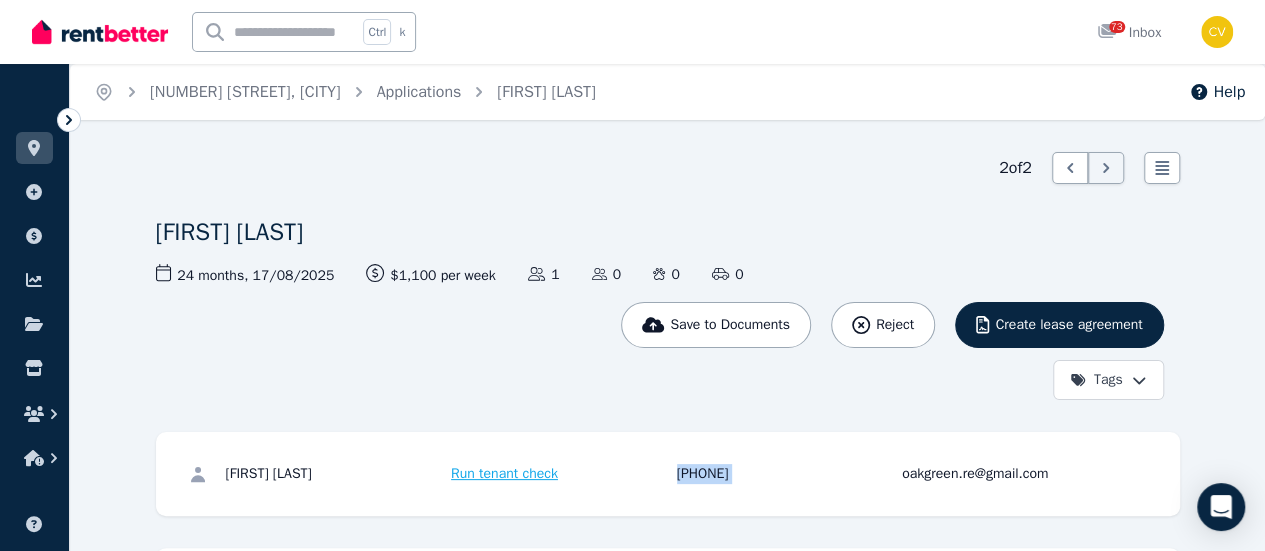 click on "[PHONE]" at bounding box center (787, 474) 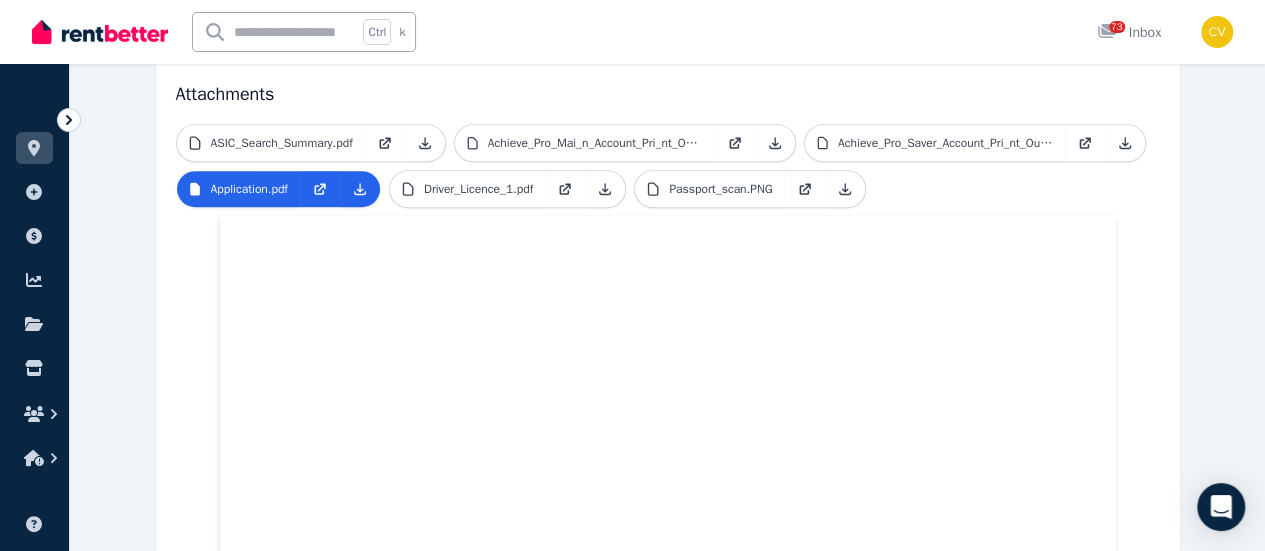 scroll, scrollTop: 400, scrollLeft: 0, axis: vertical 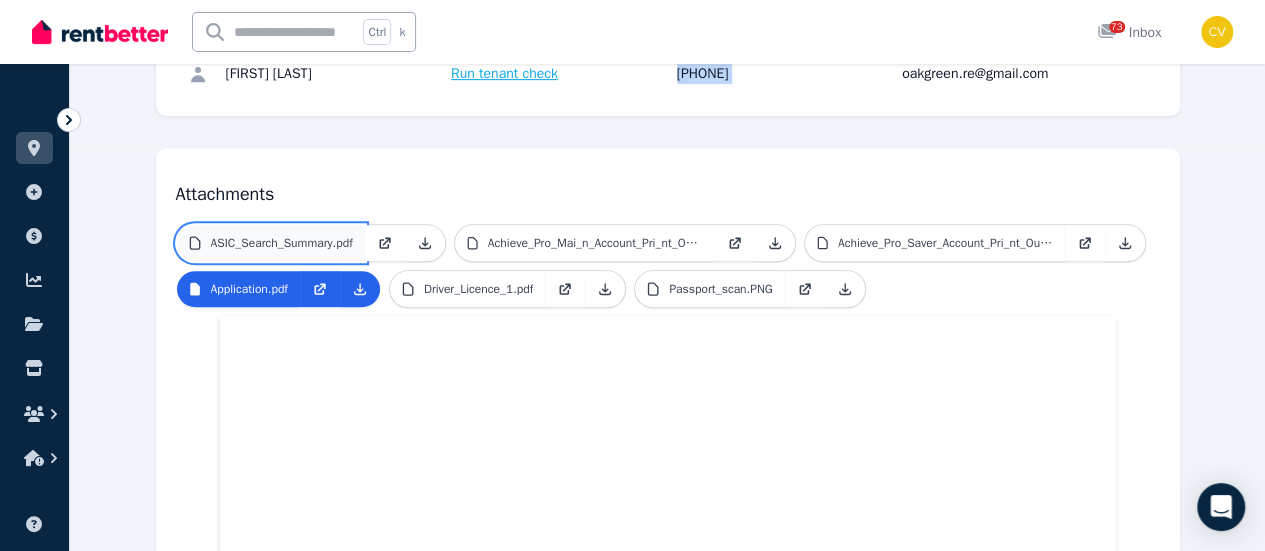 click on "ASIC_Search_Summary.pdf" at bounding box center (271, 243) 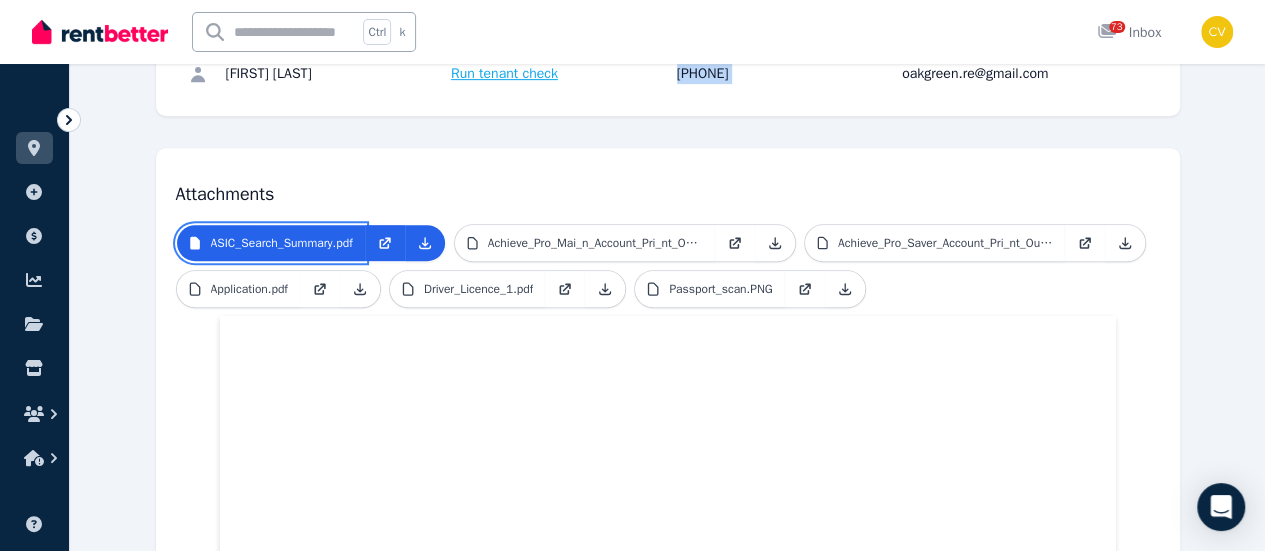 scroll, scrollTop: 700, scrollLeft: 0, axis: vertical 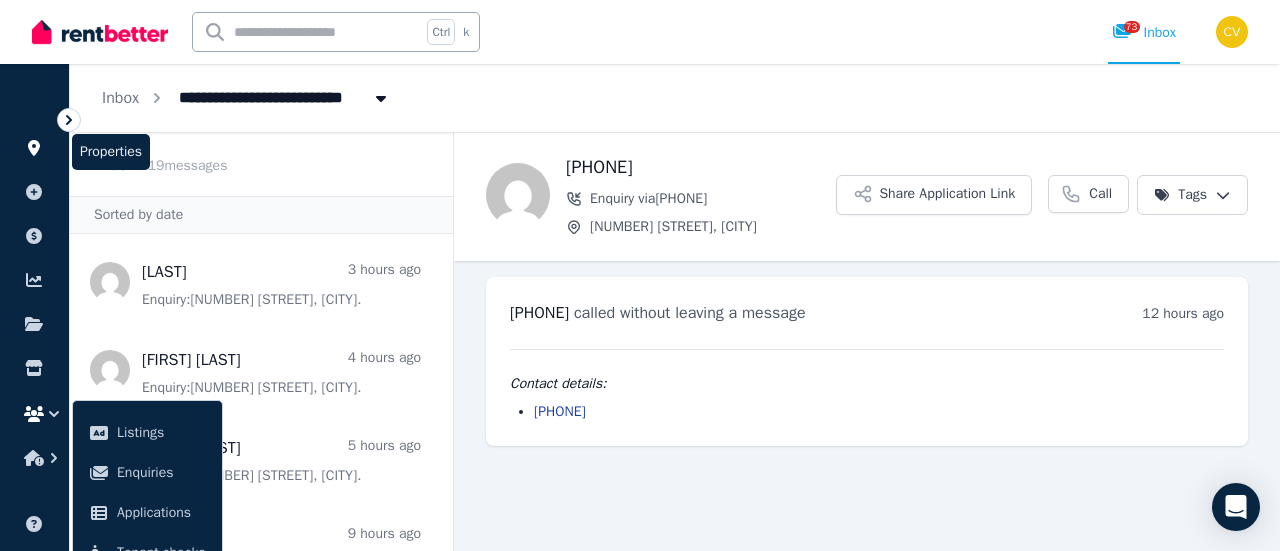 click 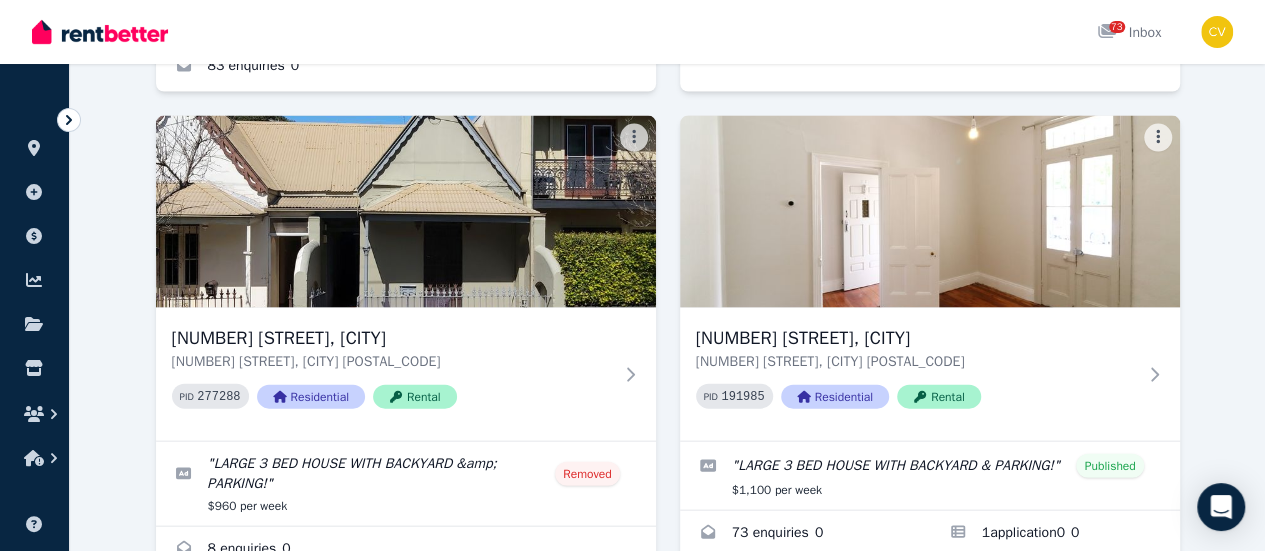 scroll, scrollTop: 1900, scrollLeft: 0, axis: vertical 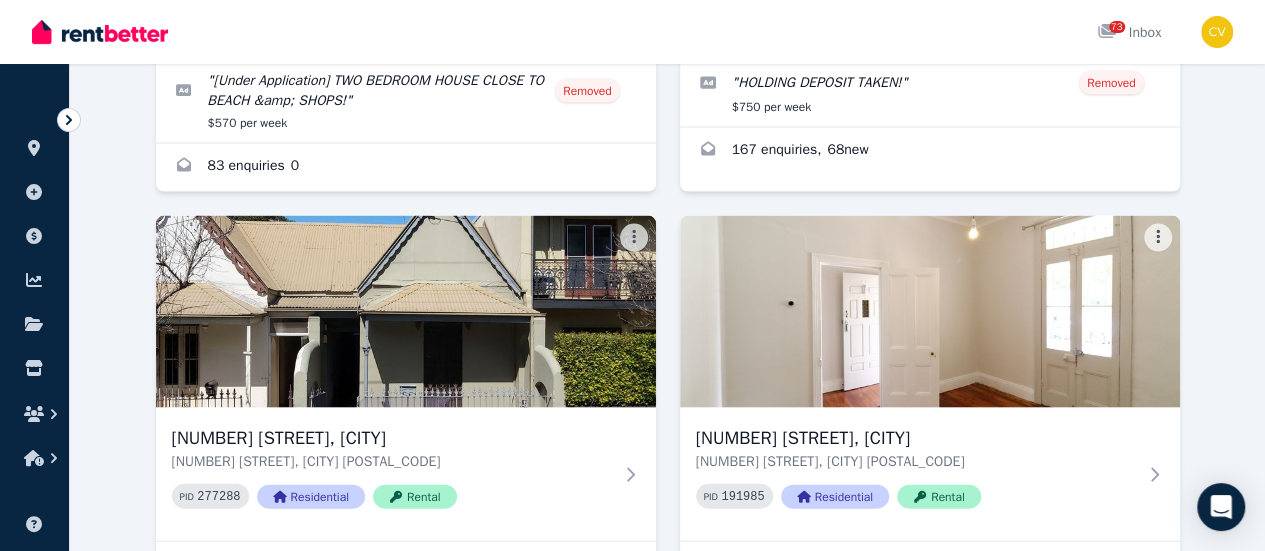 click at bounding box center (531, 1134) 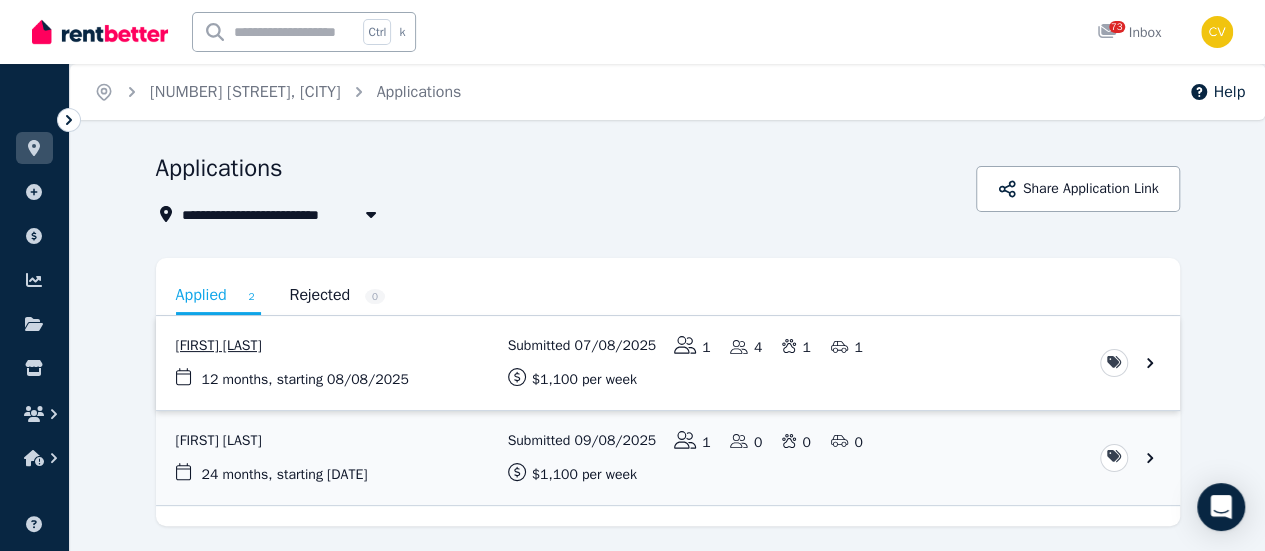 click at bounding box center [668, 363] 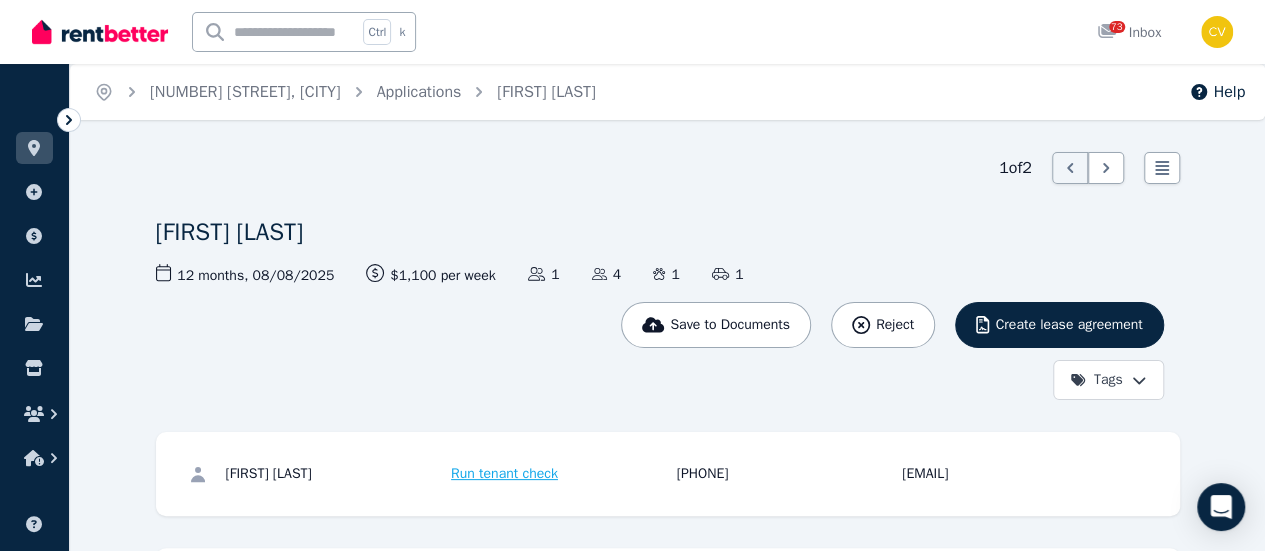 scroll, scrollTop: 200, scrollLeft: 0, axis: vertical 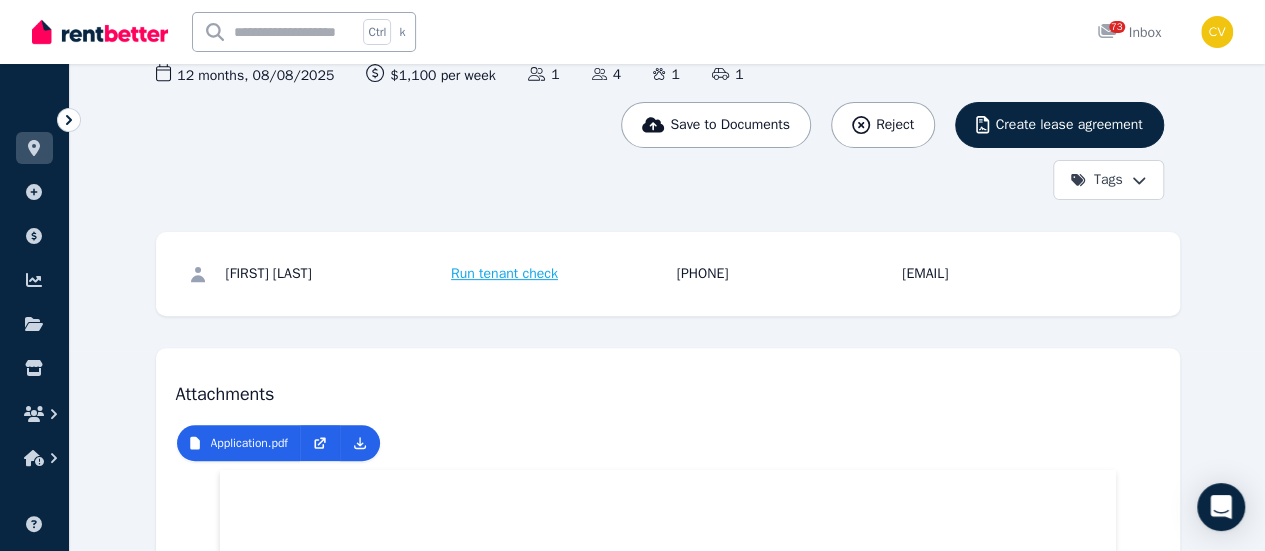 drag, startPoint x: 975, startPoint y: 193, endPoint x: 890, endPoint y: 195, distance: 85.02353 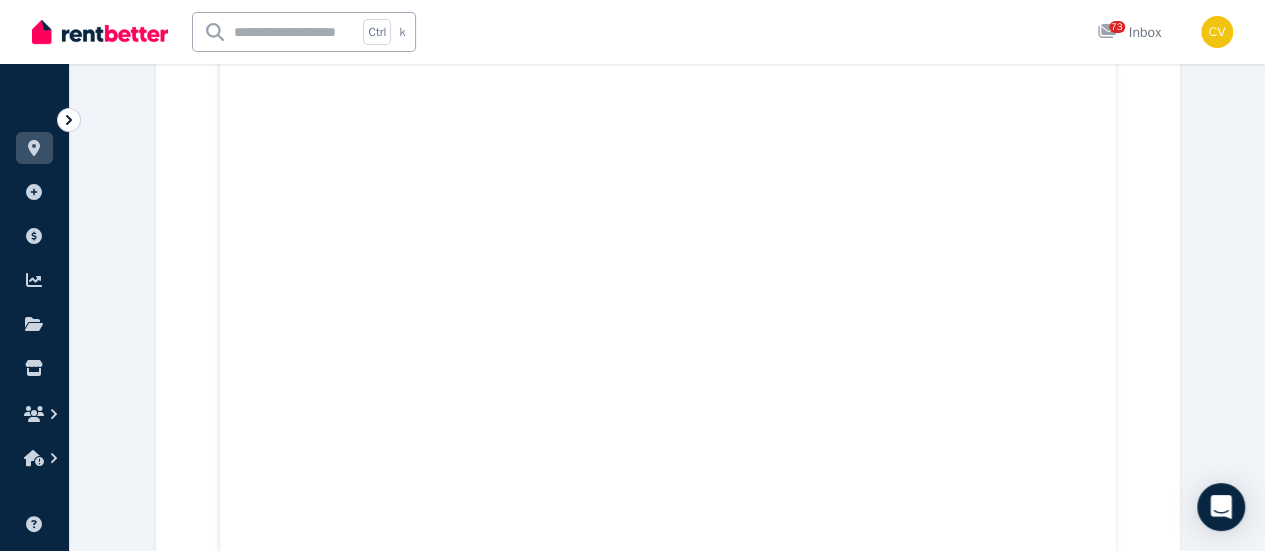 scroll, scrollTop: 13500, scrollLeft: 0, axis: vertical 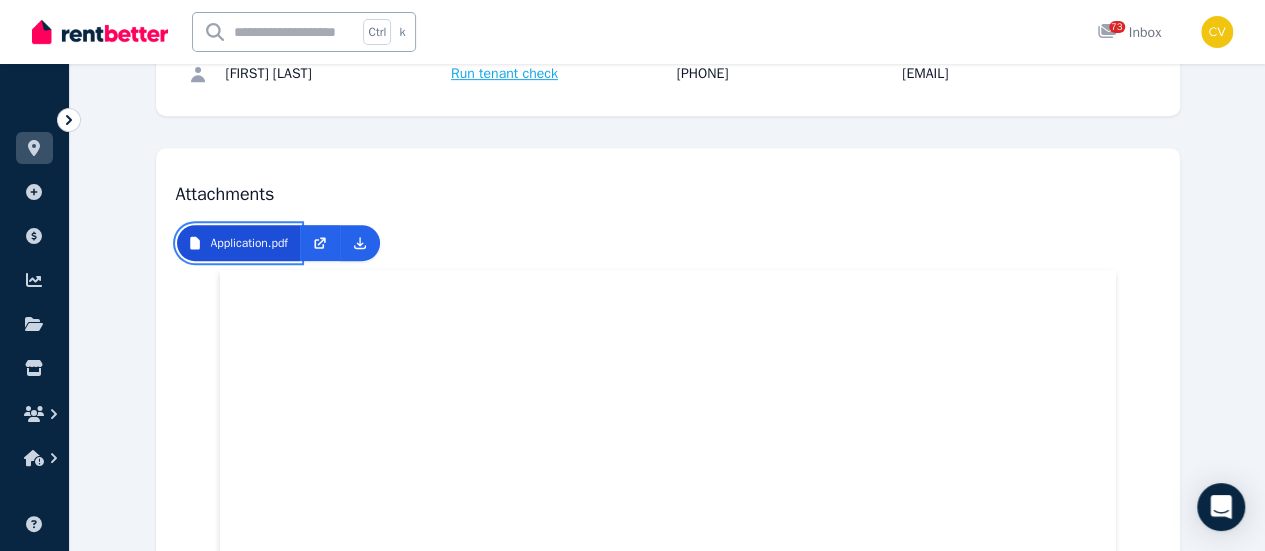 click on "Application.pdf" at bounding box center [238, 243] 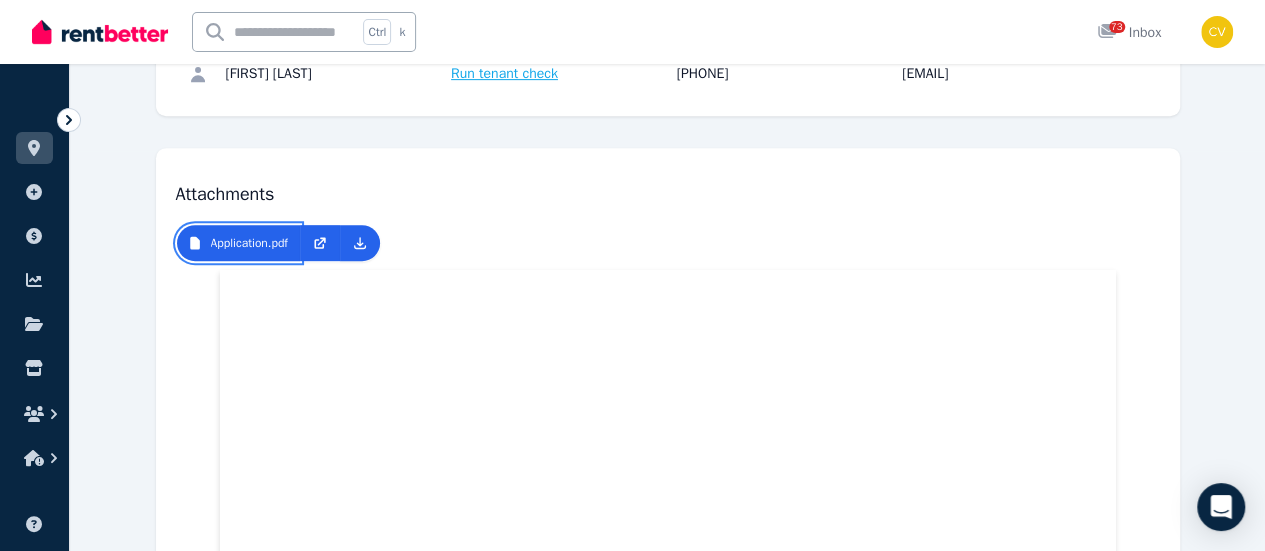 scroll, scrollTop: 0, scrollLeft: 0, axis: both 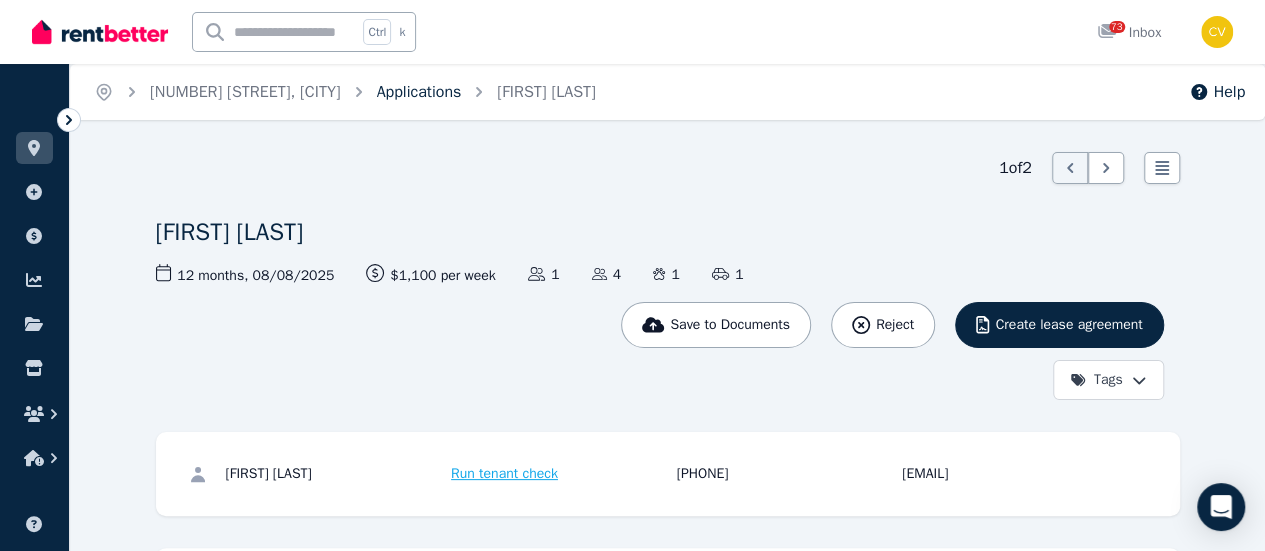 click on "Applications" at bounding box center [419, 92] 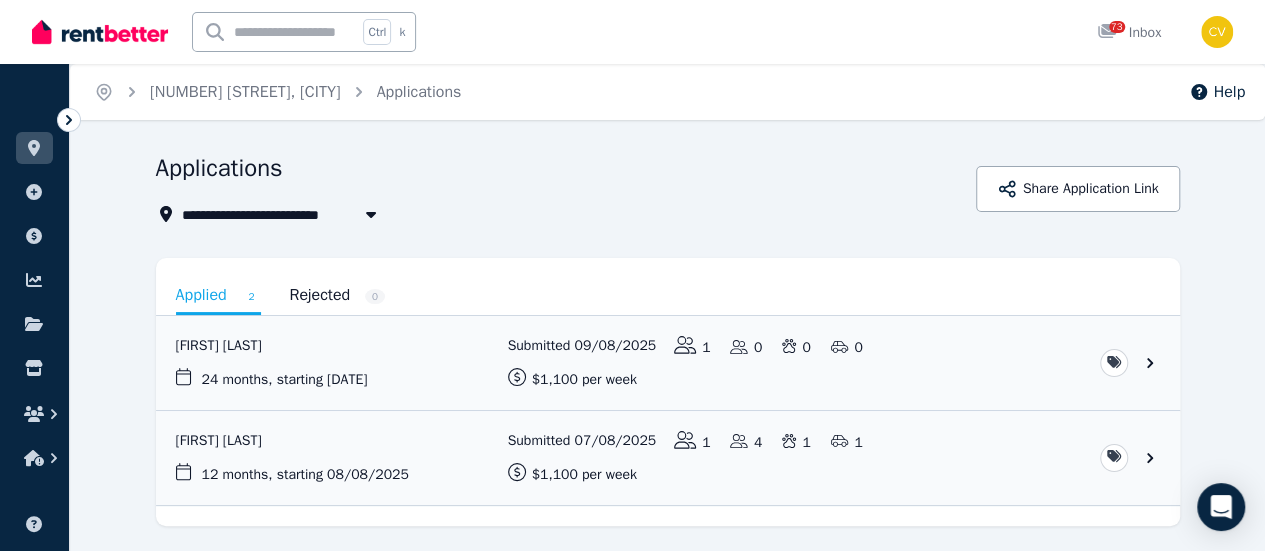 scroll, scrollTop: 53, scrollLeft: 0, axis: vertical 